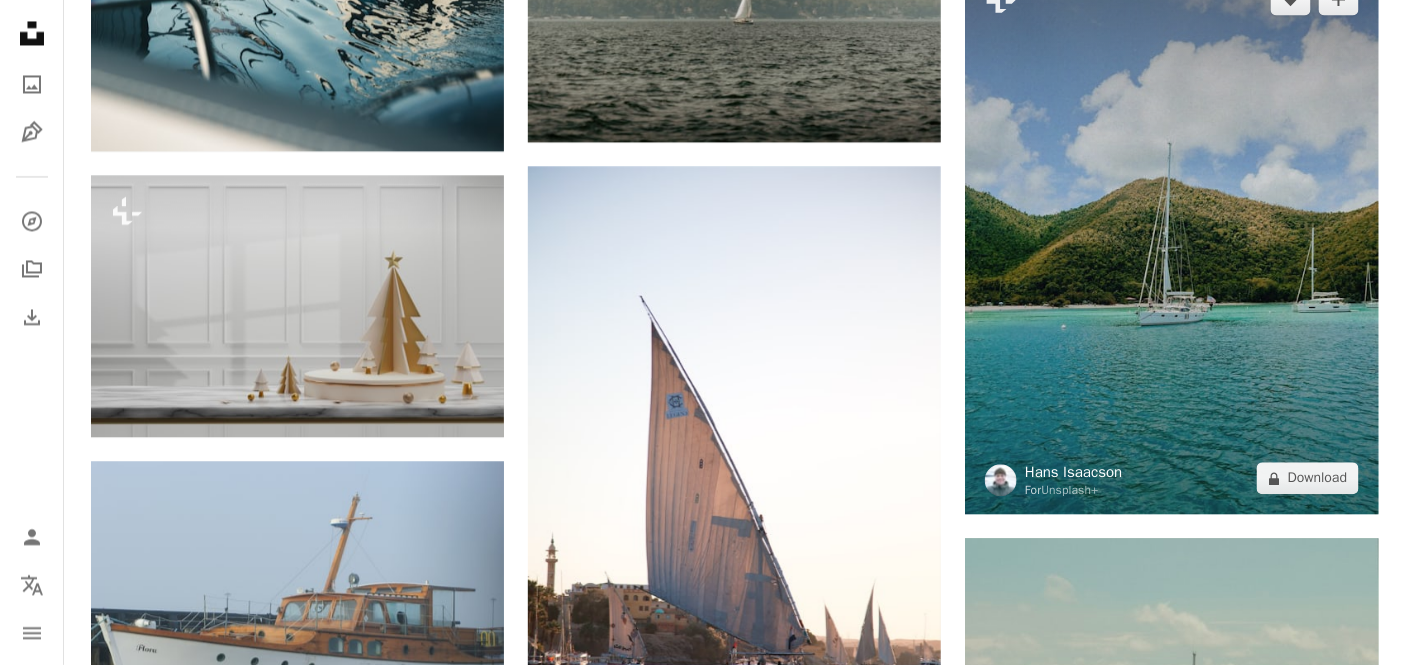scroll, scrollTop: 57000, scrollLeft: 0, axis: vertical 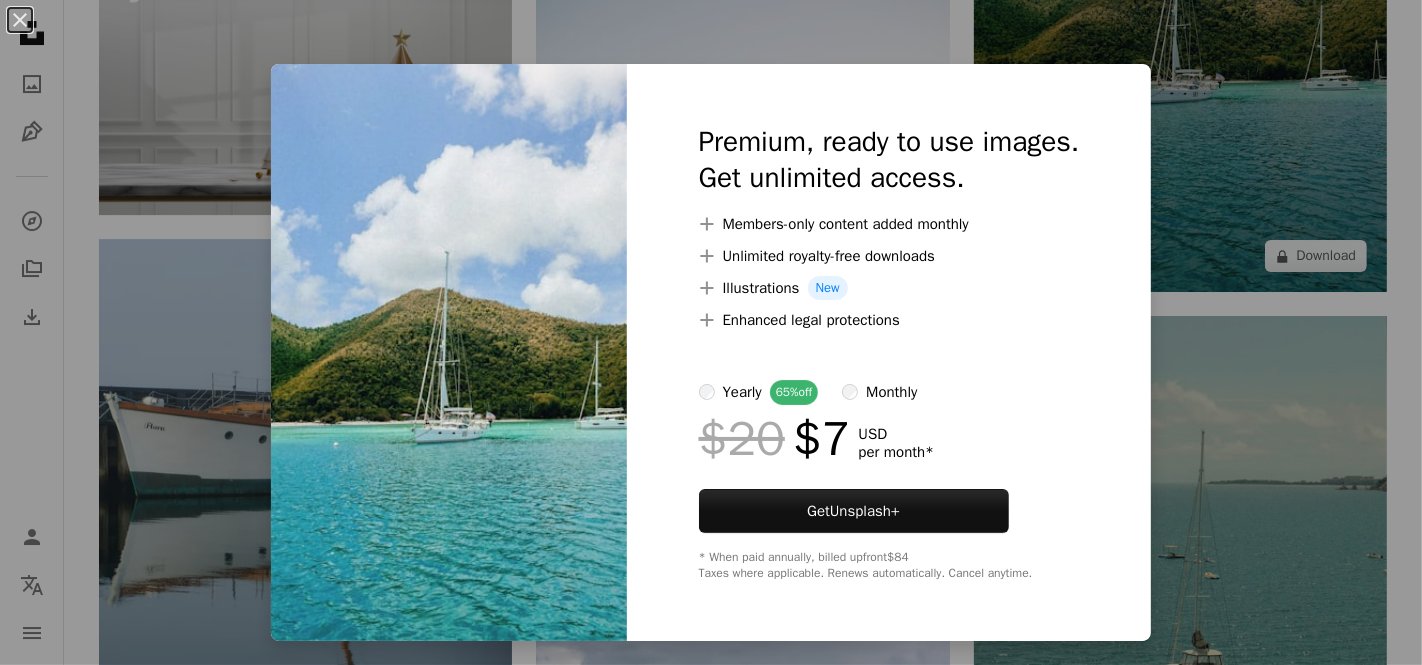 drag, startPoint x: 1226, startPoint y: 198, endPoint x: 1174, endPoint y: 198, distance: 52 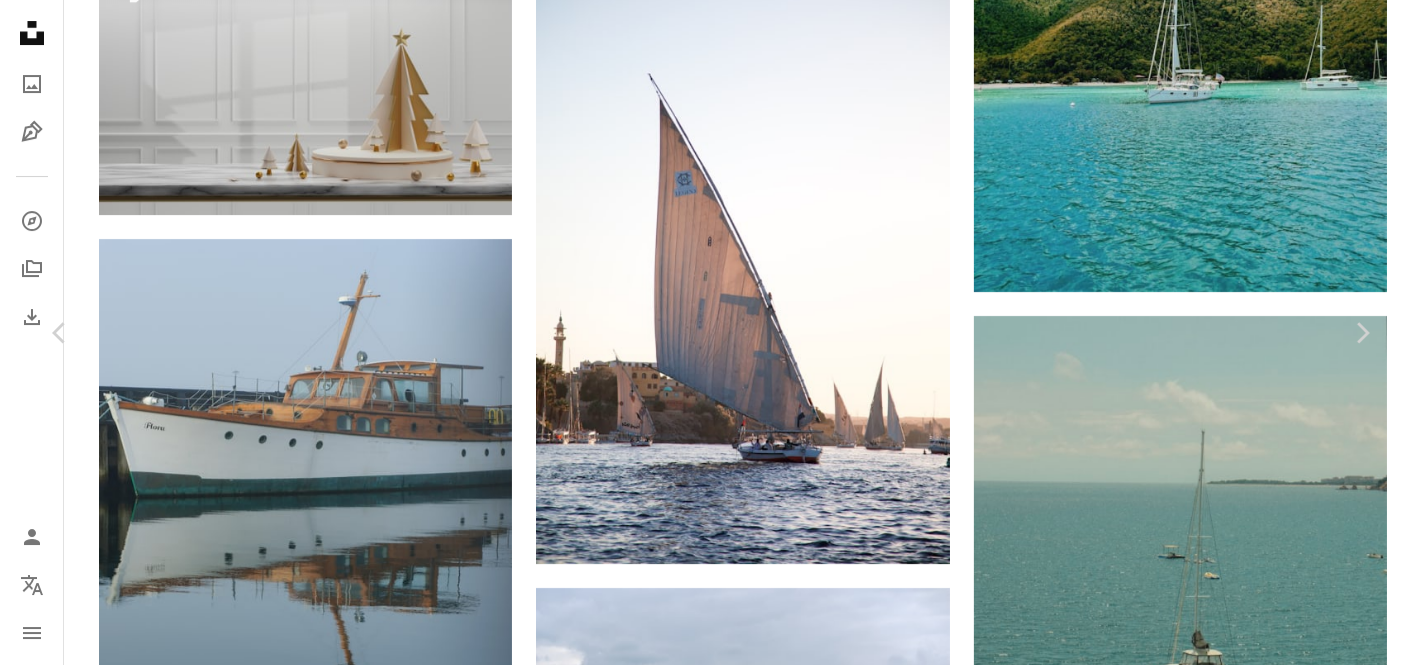 scroll, scrollTop: 0, scrollLeft: 0, axis: both 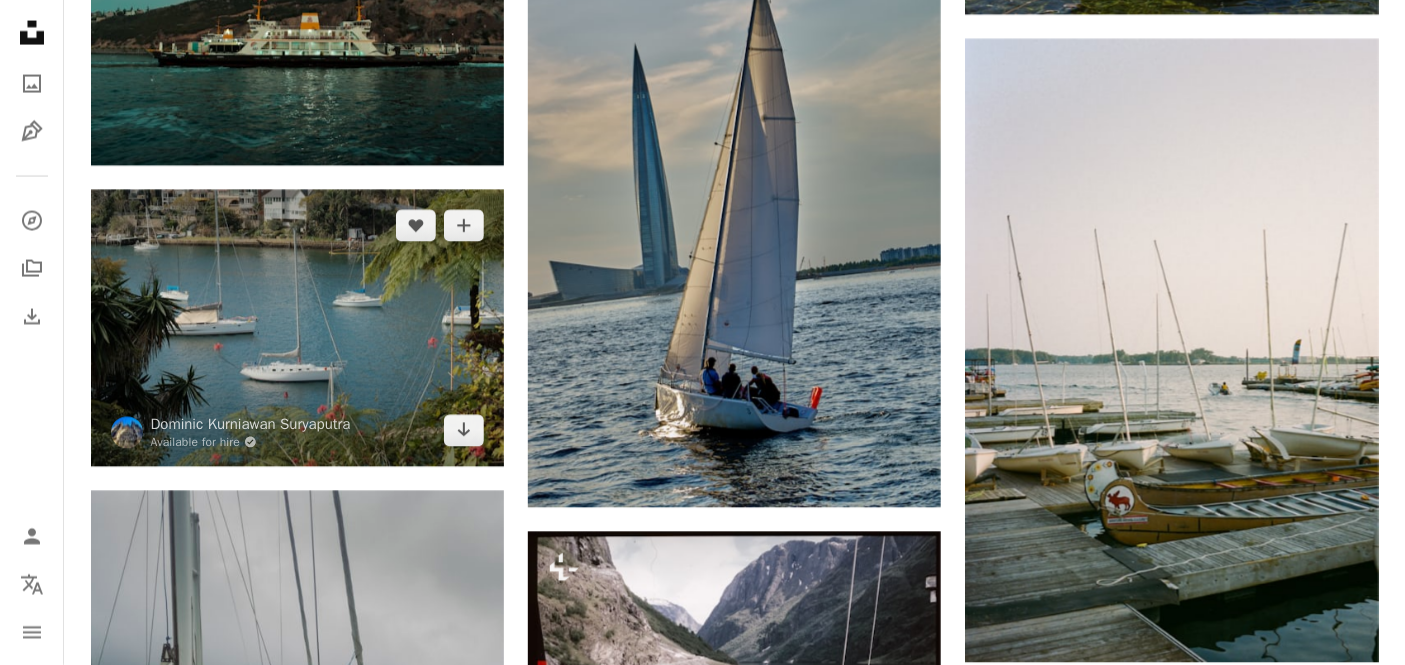 click at bounding box center (297, 328) 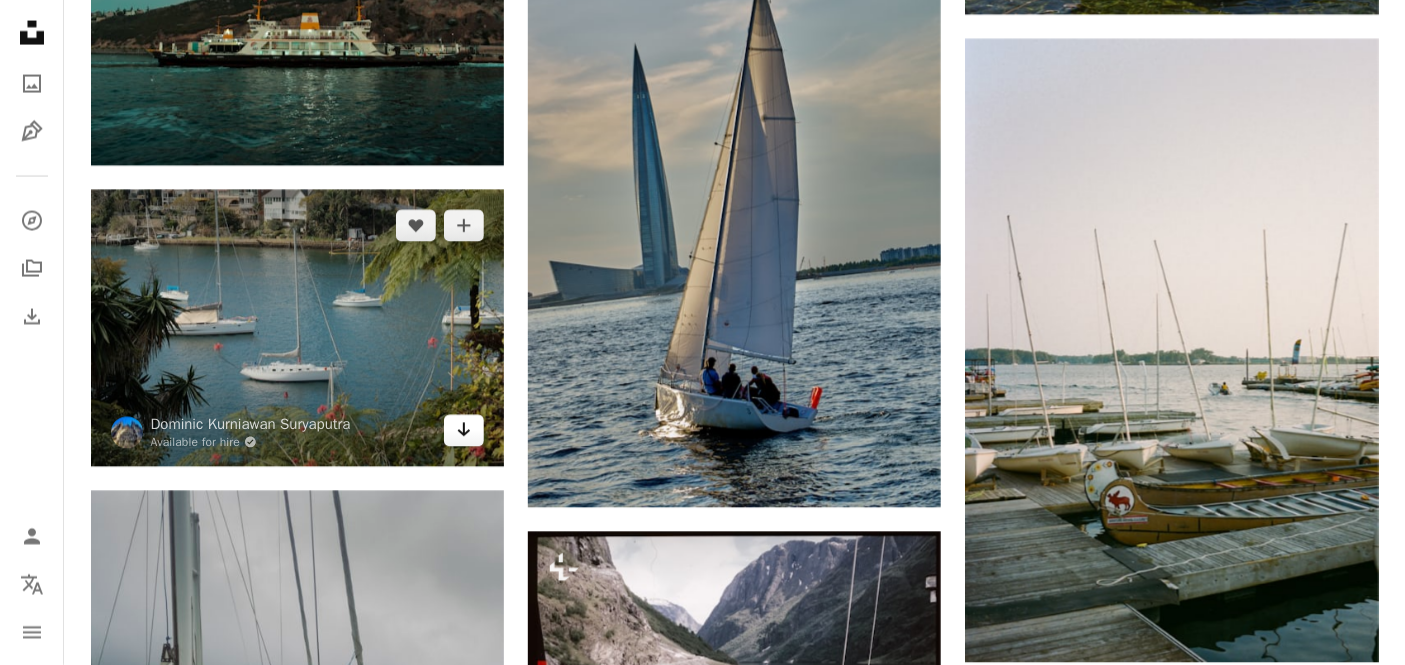 click on "Arrow pointing down" at bounding box center [464, 431] 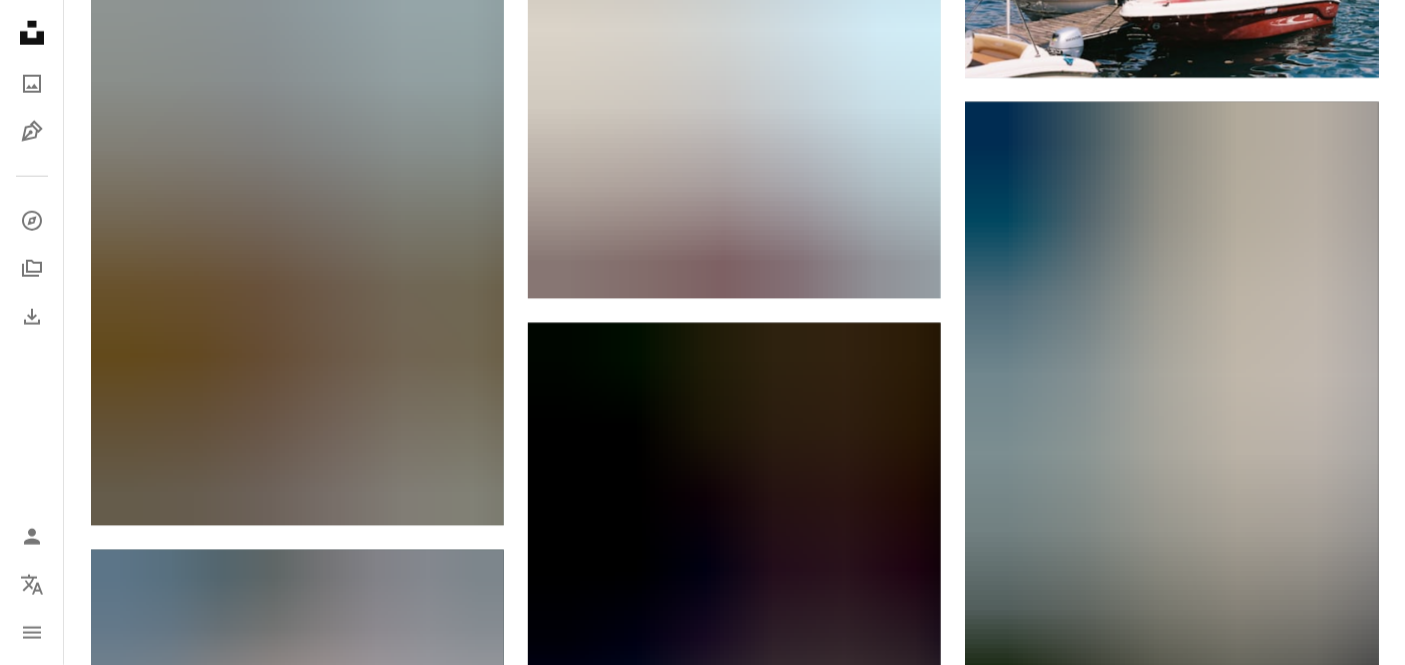 scroll, scrollTop: 83000, scrollLeft: 0, axis: vertical 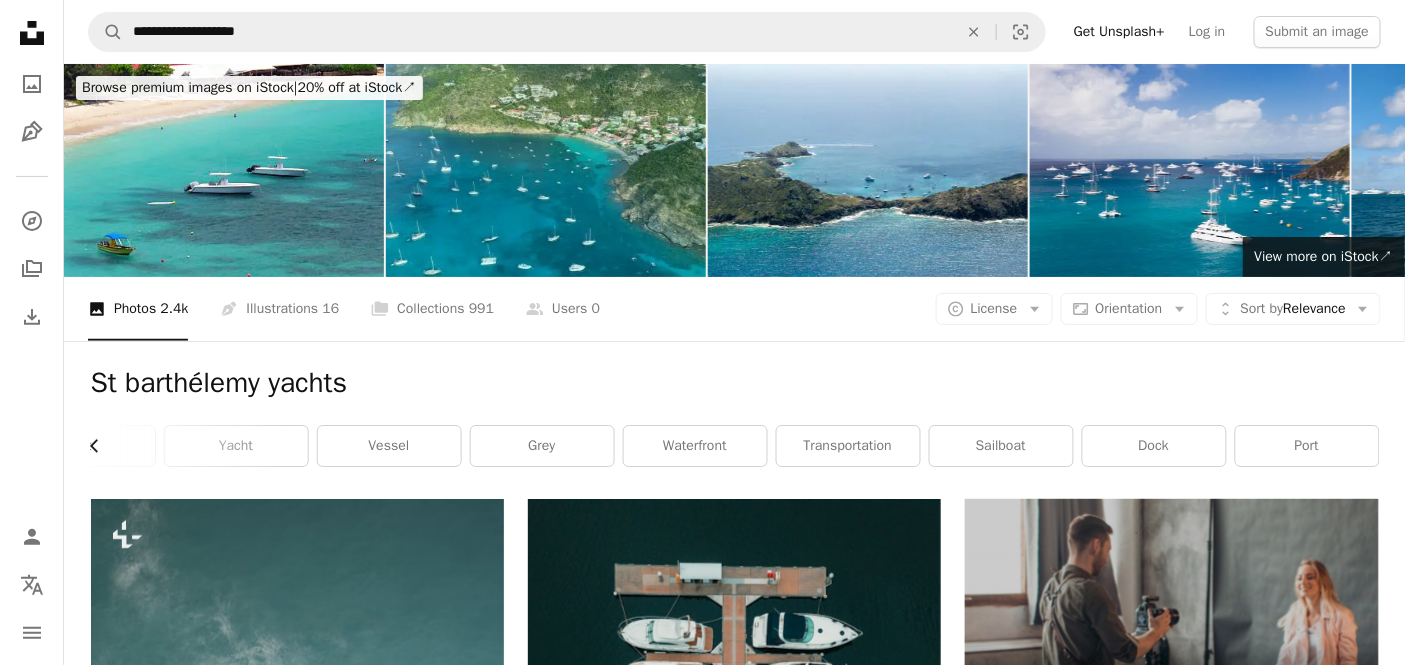 click on "Chevron left" 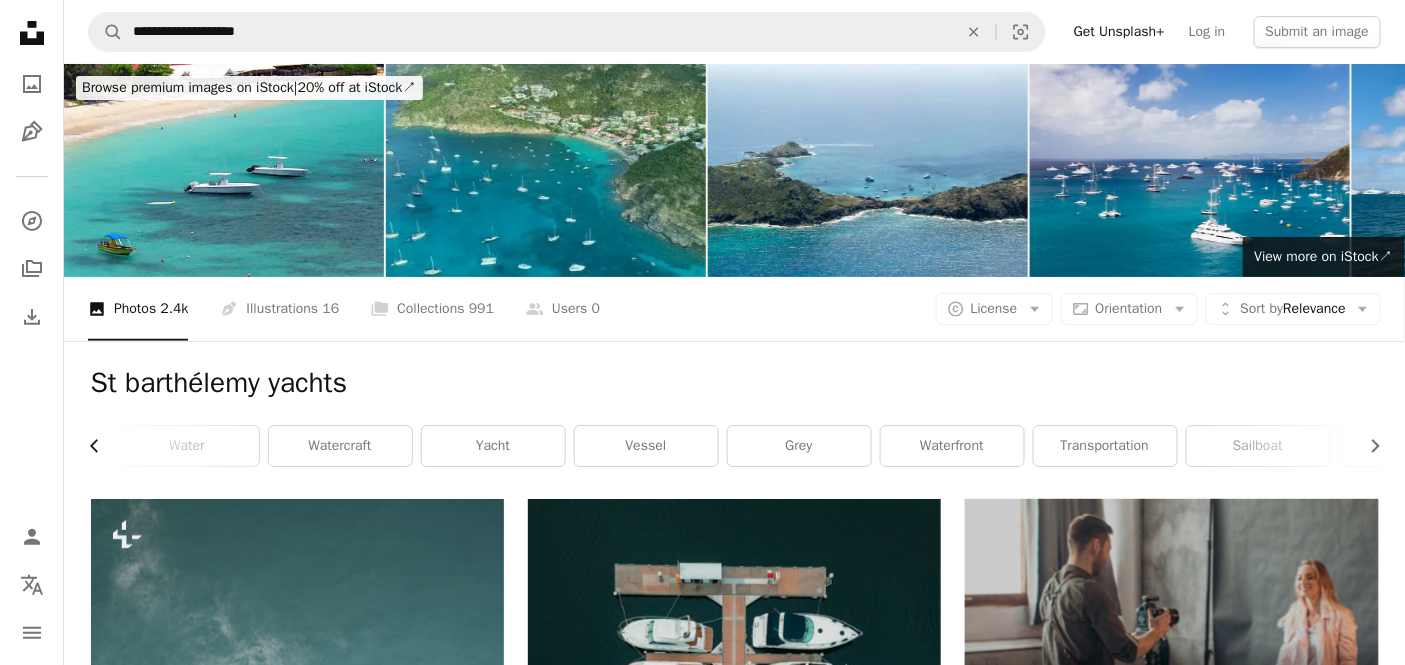 scroll, scrollTop: 0, scrollLeft: 239, axis: horizontal 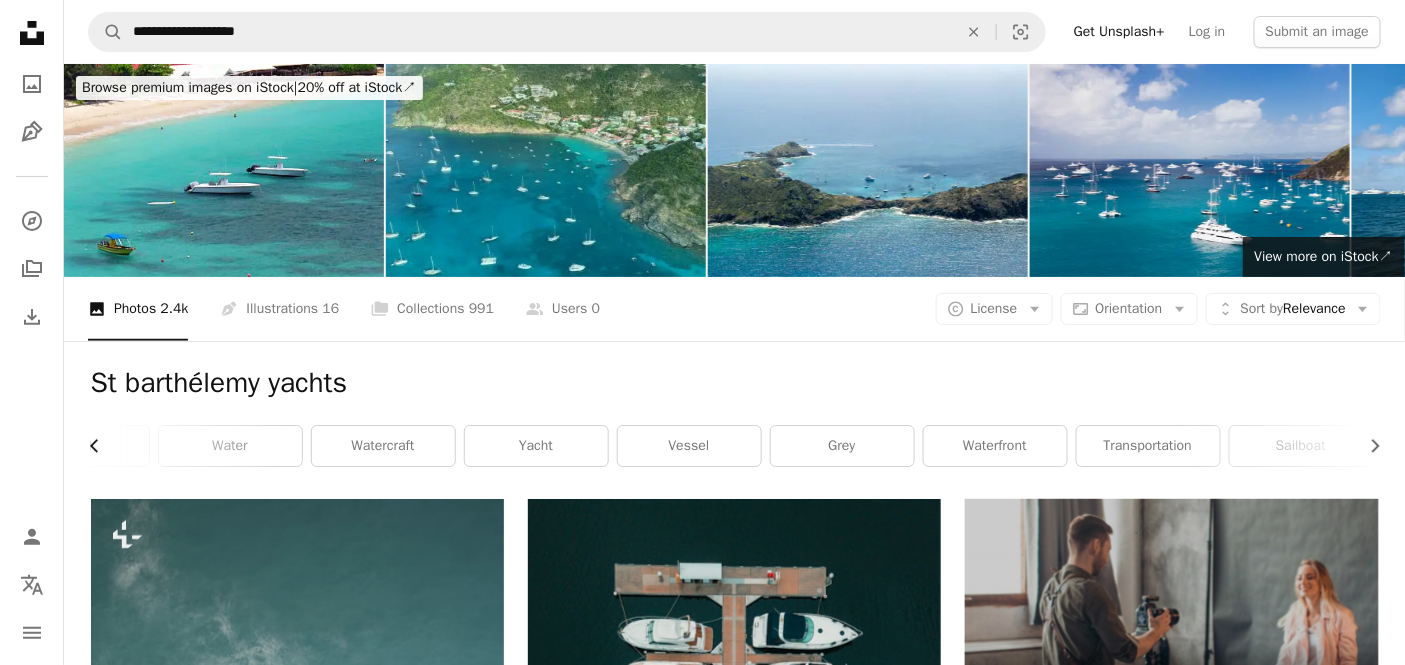 click on "Chevron left" 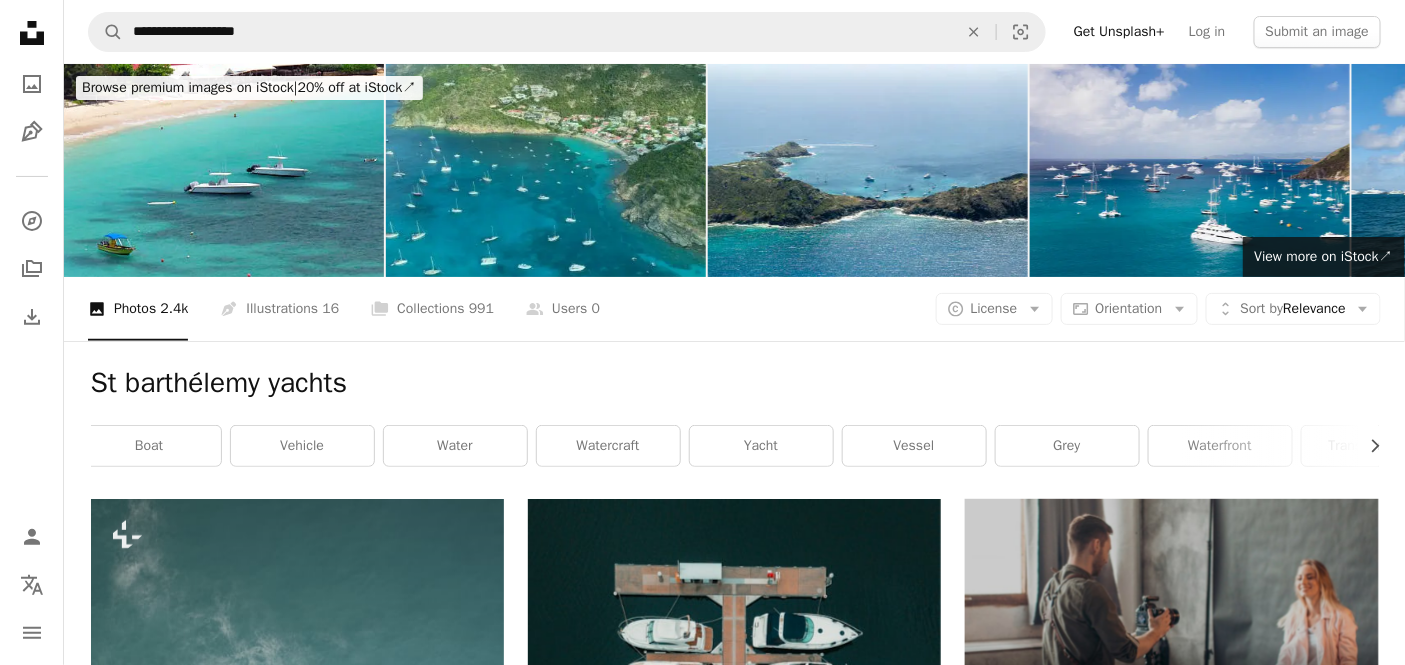 scroll, scrollTop: 0, scrollLeft: 0, axis: both 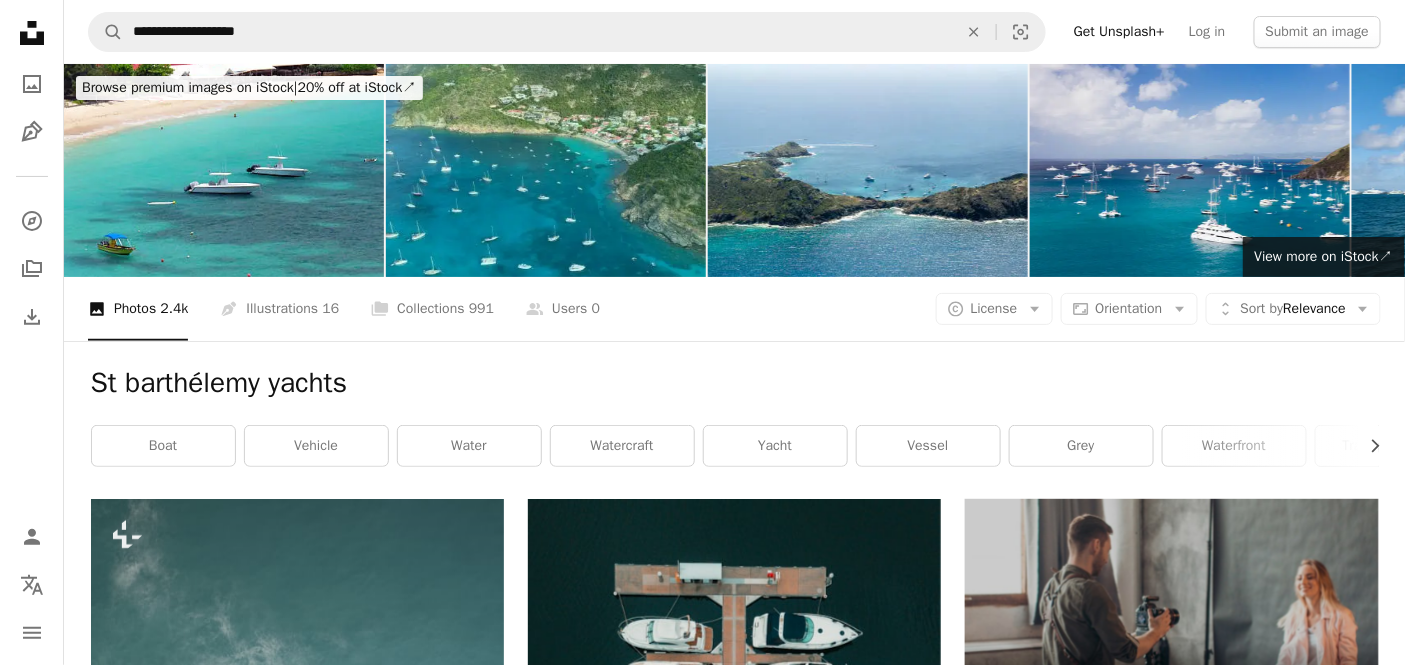 click on "St barthélemy yachts Chevron right boat vehicle water watercraft yacht vessel grey waterfront transportation sailboat dock port" at bounding box center (735, 420) 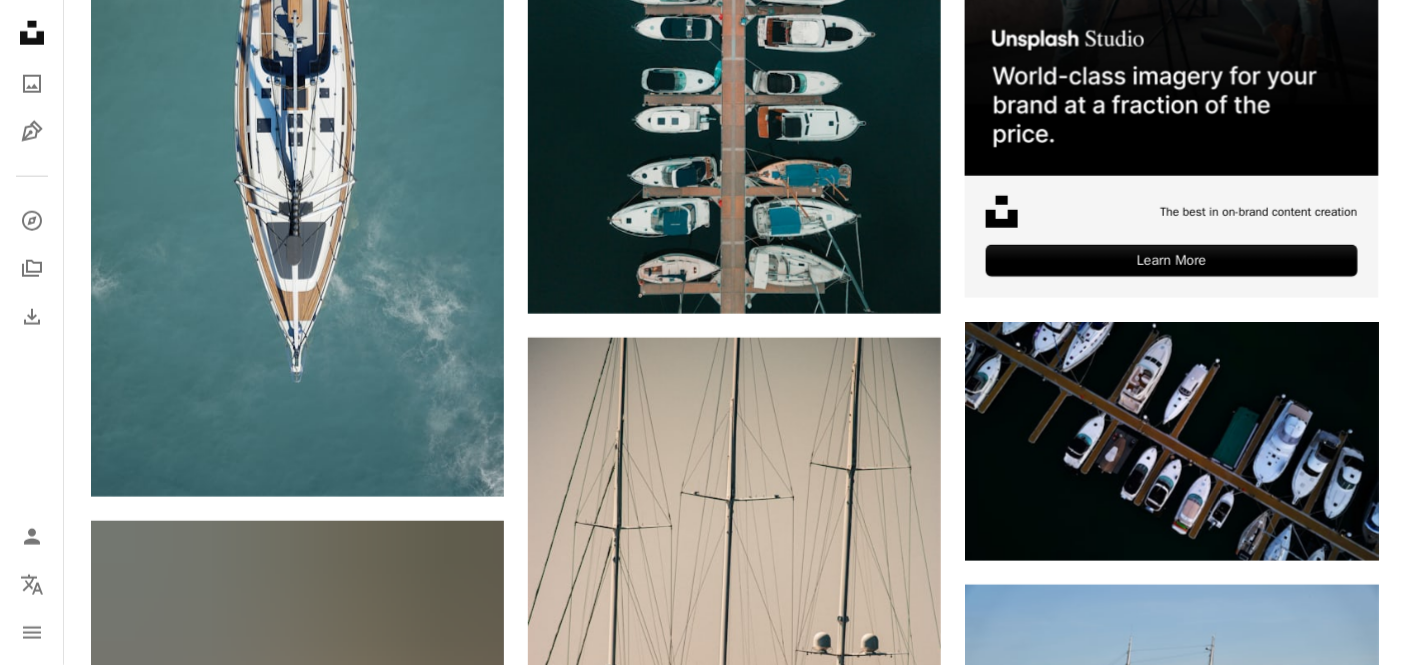 scroll, scrollTop: 0, scrollLeft: 0, axis: both 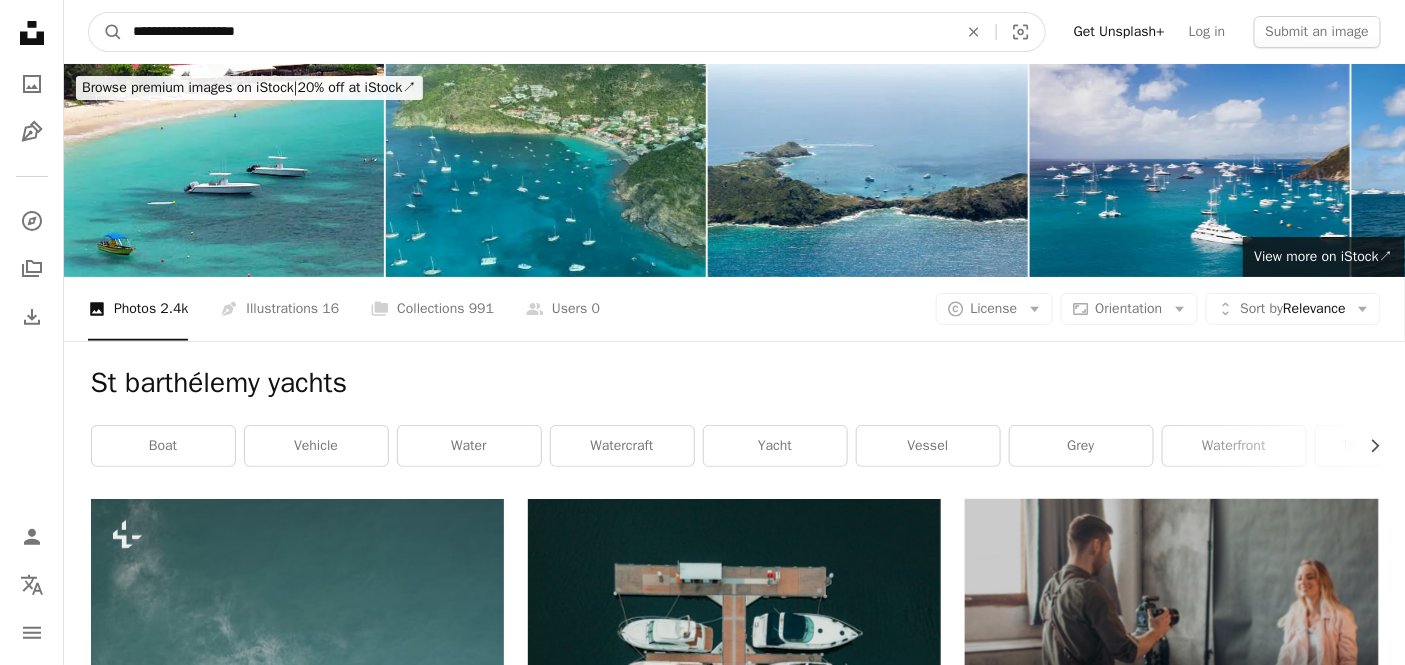 click on "**********" at bounding box center (537, 32) 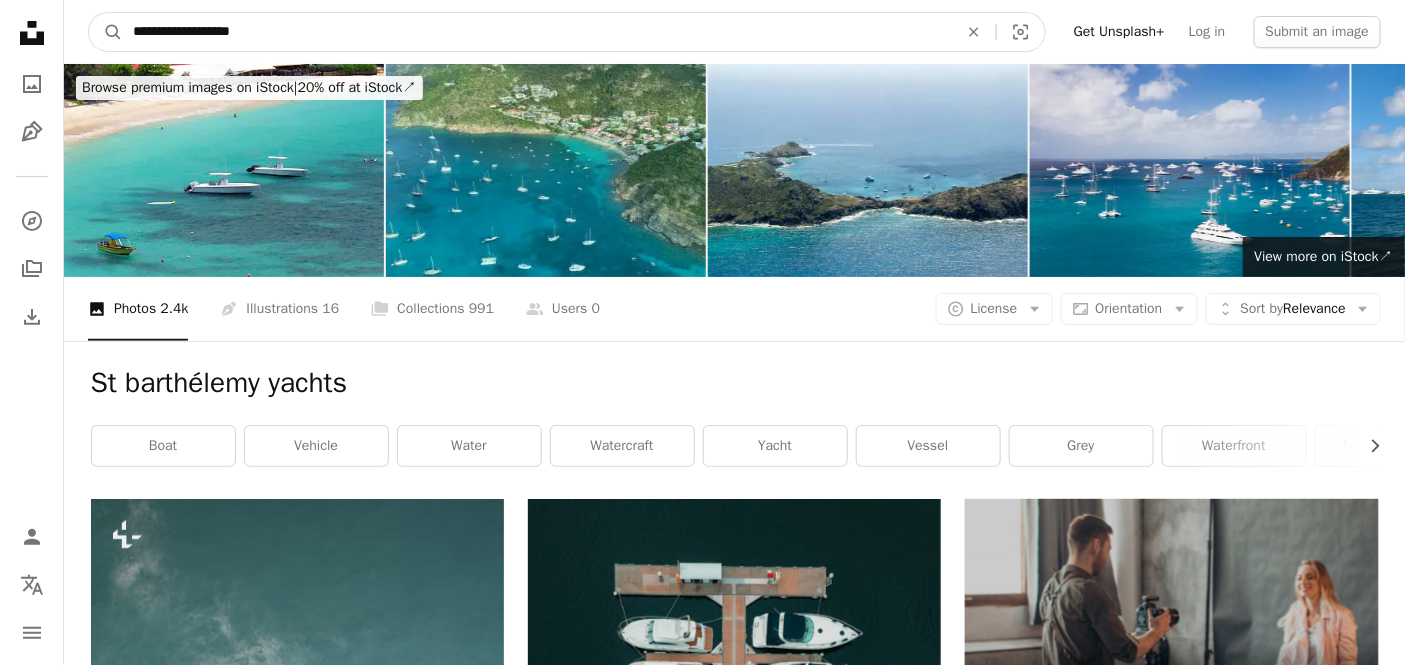 type on "**********" 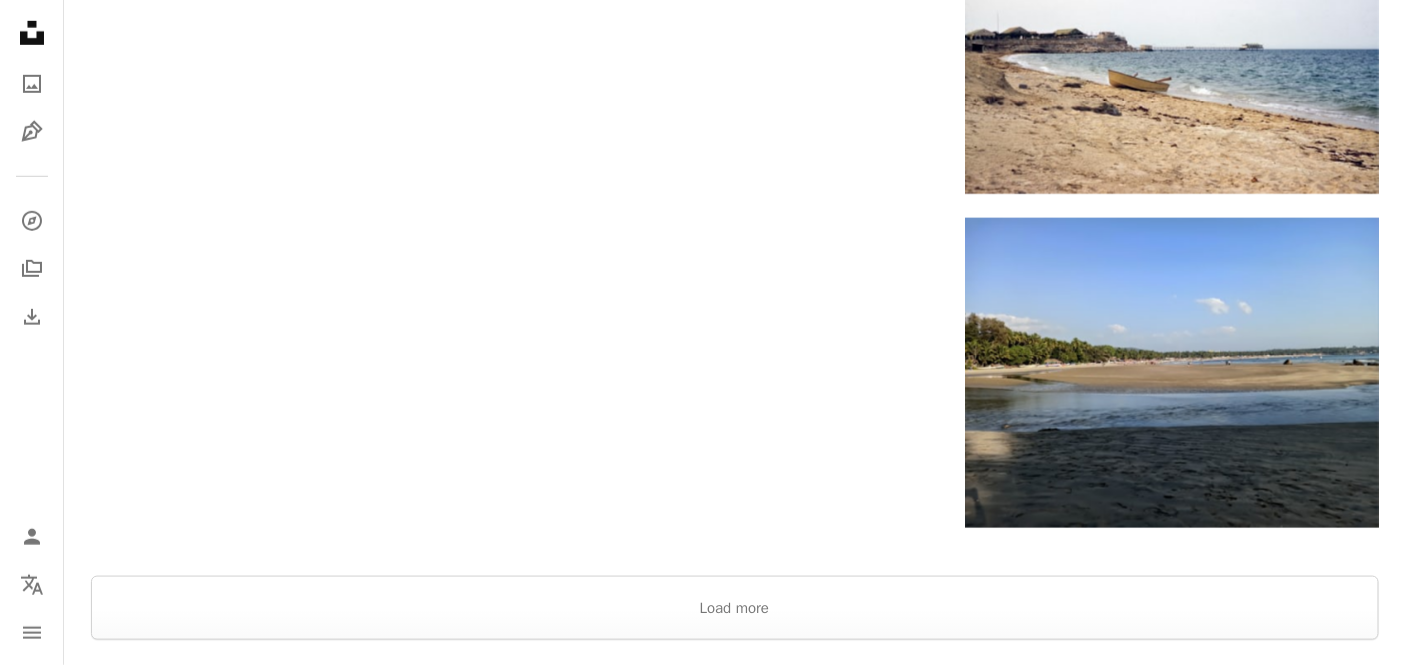 scroll, scrollTop: 3104, scrollLeft: 0, axis: vertical 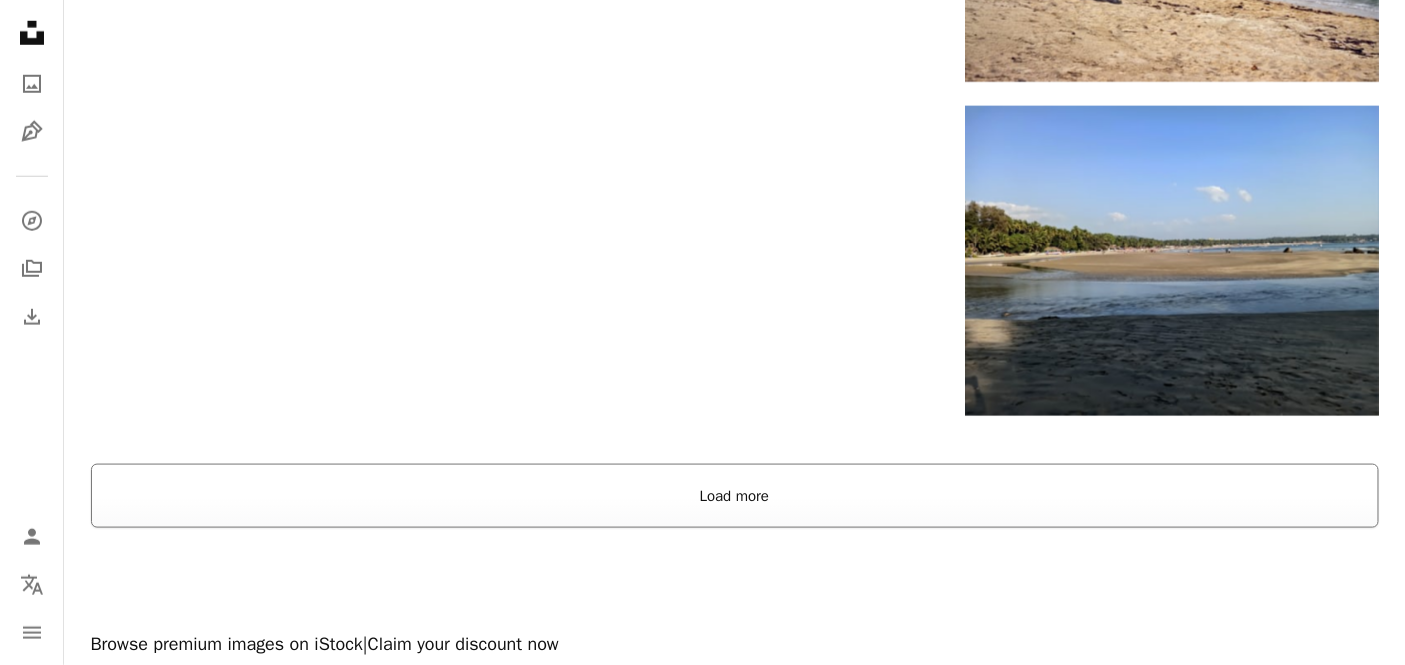 click on "Load more" at bounding box center [735, 496] 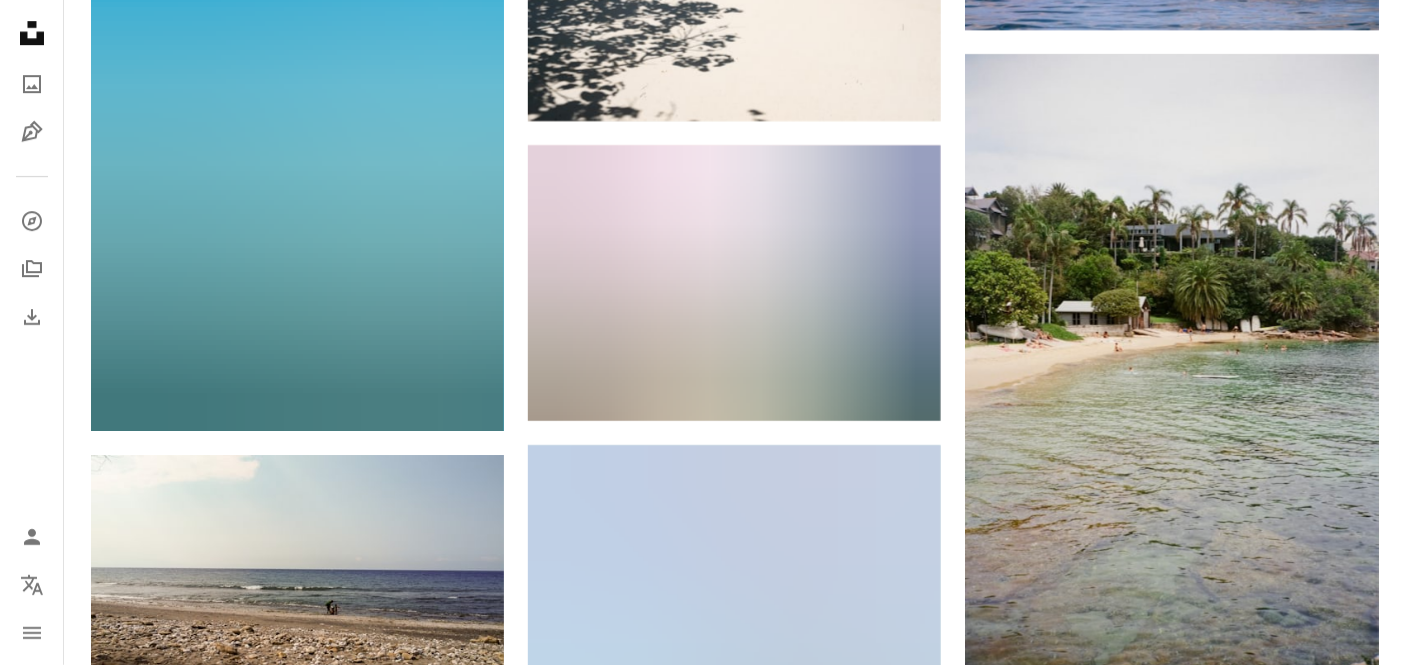 scroll, scrollTop: 55882, scrollLeft: 0, axis: vertical 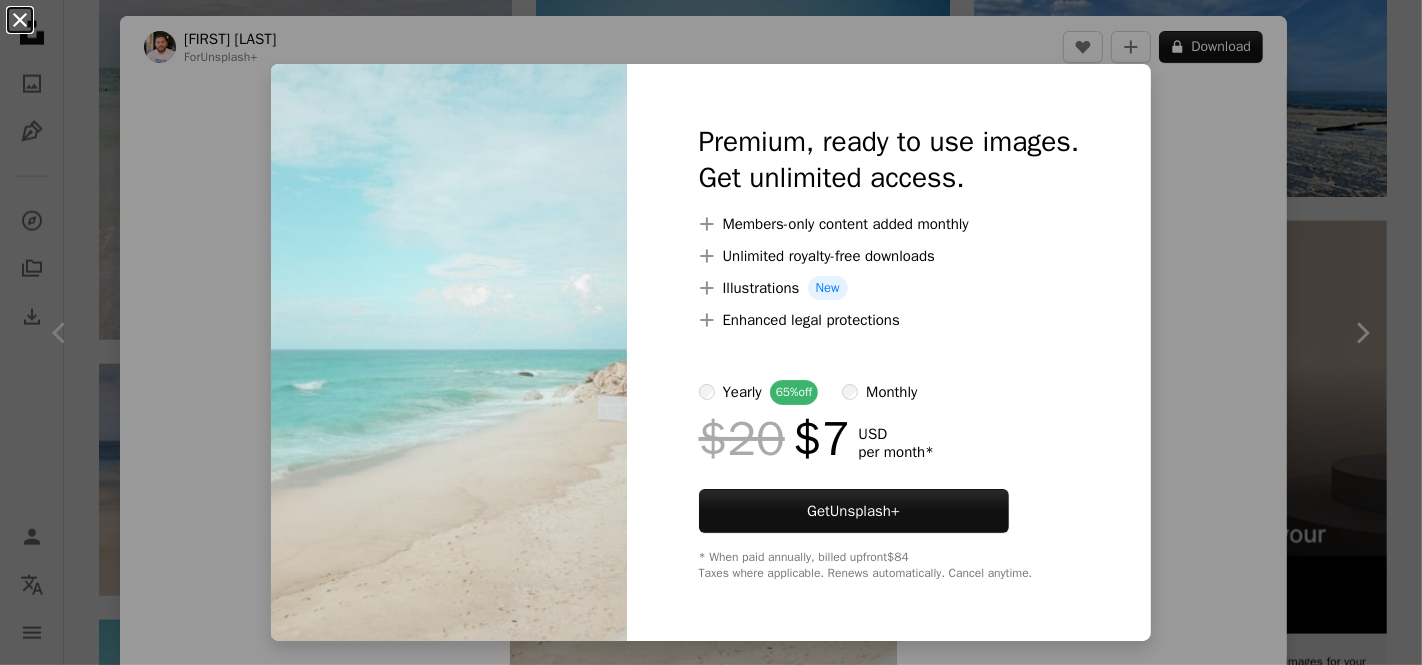 click on "An X shape" at bounding box center [20, 20] 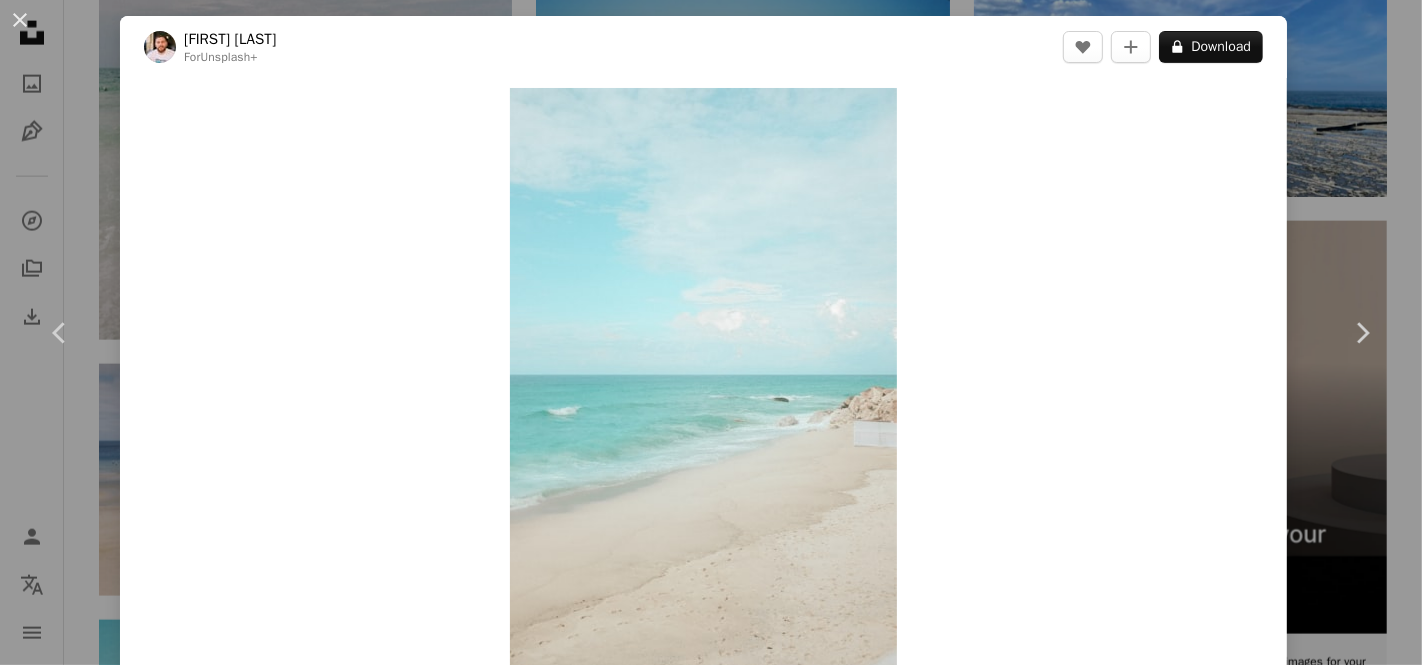 click on "FUJIFILM, X100F Safety Licensed under the Unsplash+ License beach natural minimal quiet serenity outside minimal nature natural elements Free images Related images Plus sign for Unsplash+ A heart A plus sign [FIRST] [LAST] For Unsplash+ A lock Download Plus sign for Unsplash+ A heart A plus sign [FIRST] [LAST] For Unsplash+ A lock Download Plus sign for Unsplash+ A heart A plus sign [FIRST] [LAST] For Unsplash+ A lock Download Plus sign for Unsplash+ A heart A plus sign [FIRST] [LAST] For Unsplash+ A lock Download Plus sign for Unsplash+ A heart A plus sign Getty Images For Unsplash+ A lock Download Plus sign for Unsplash+ A heart A plus sign [FIRST] [LAST]" at bounding box center [711, 332] 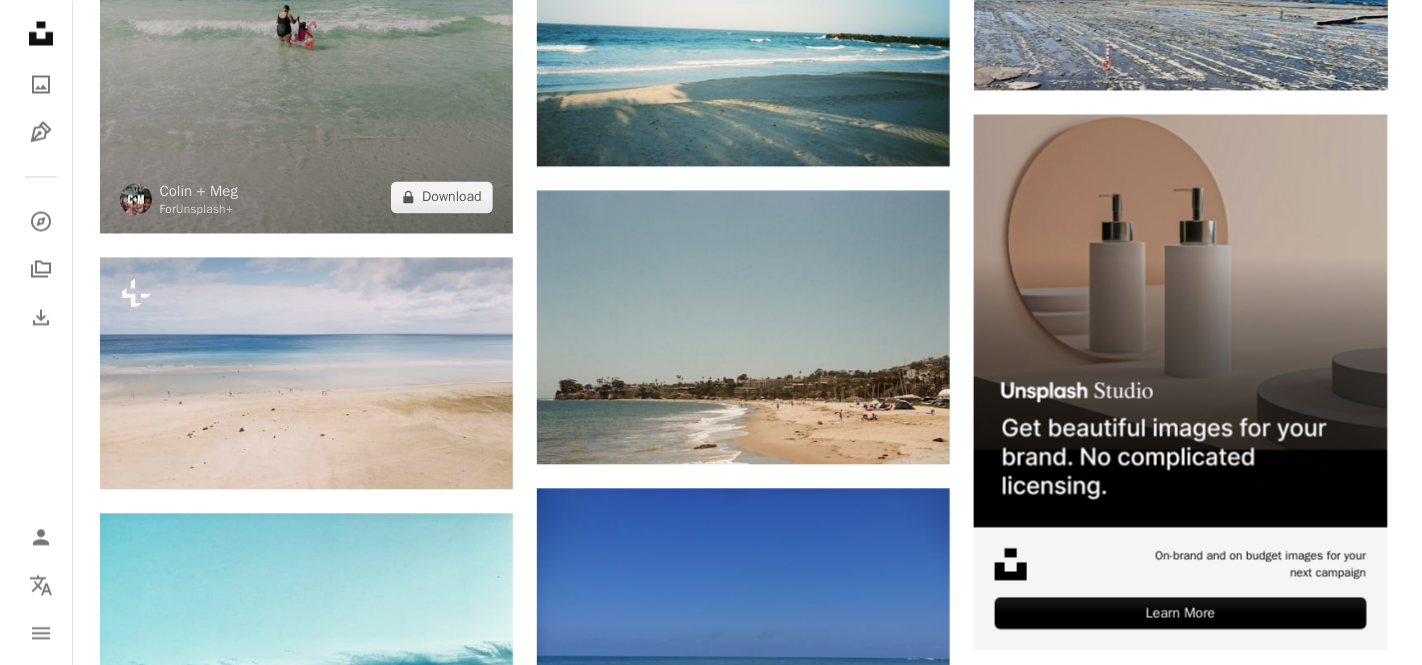 scroll, scrollTop: 8856, scrollLeft: 0, axis: vertical 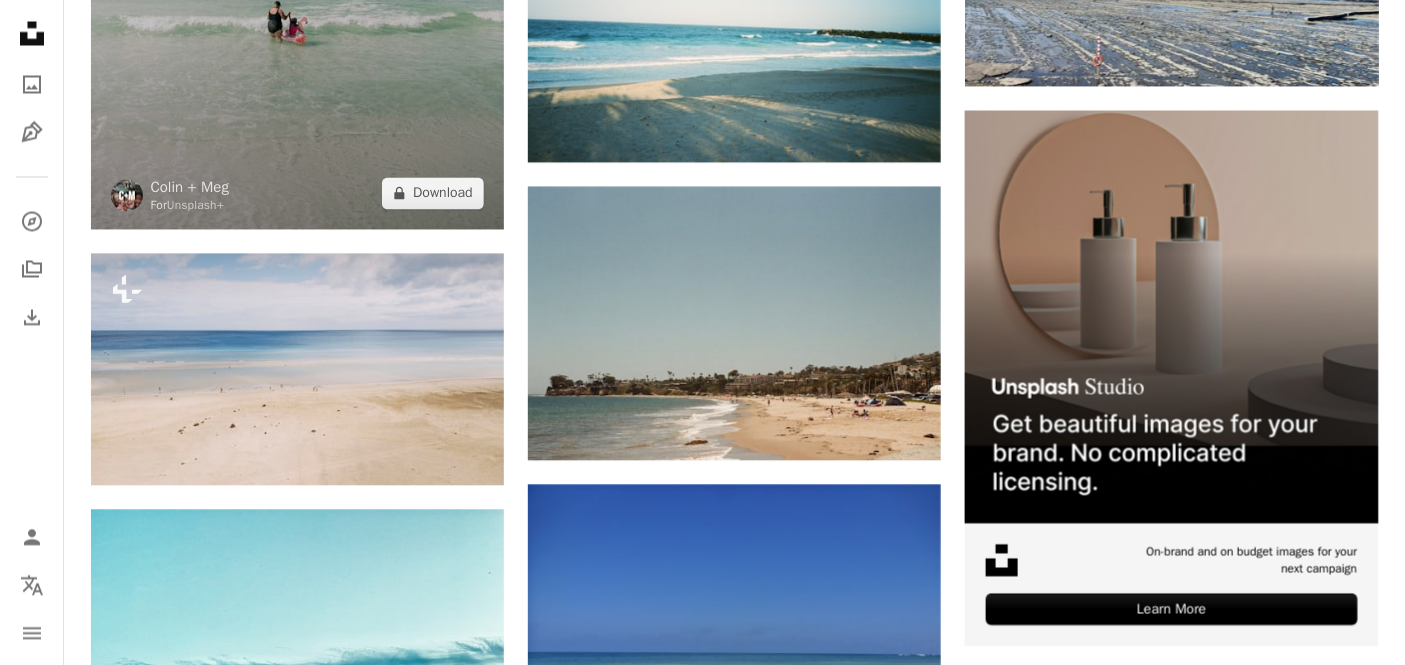 click at bounding box center (297, -81) 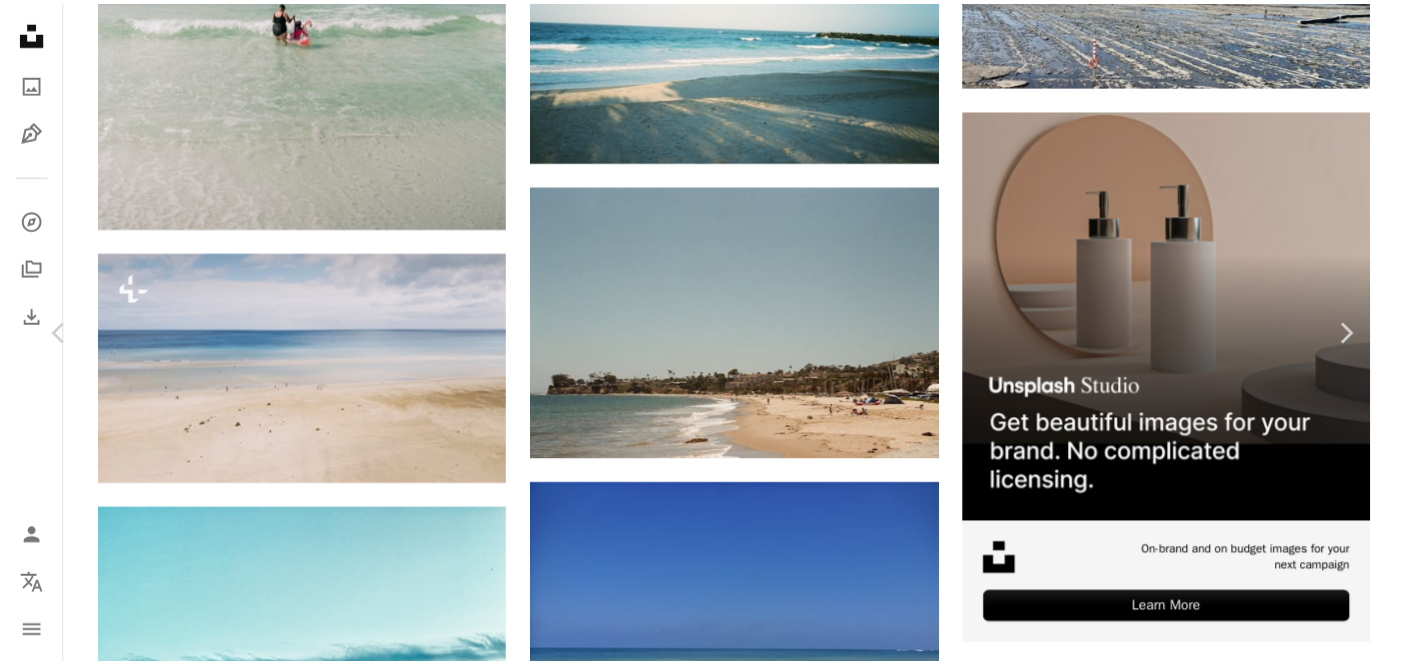 scroll, scrollTop: 0, scrollLeft: 0, axis: both 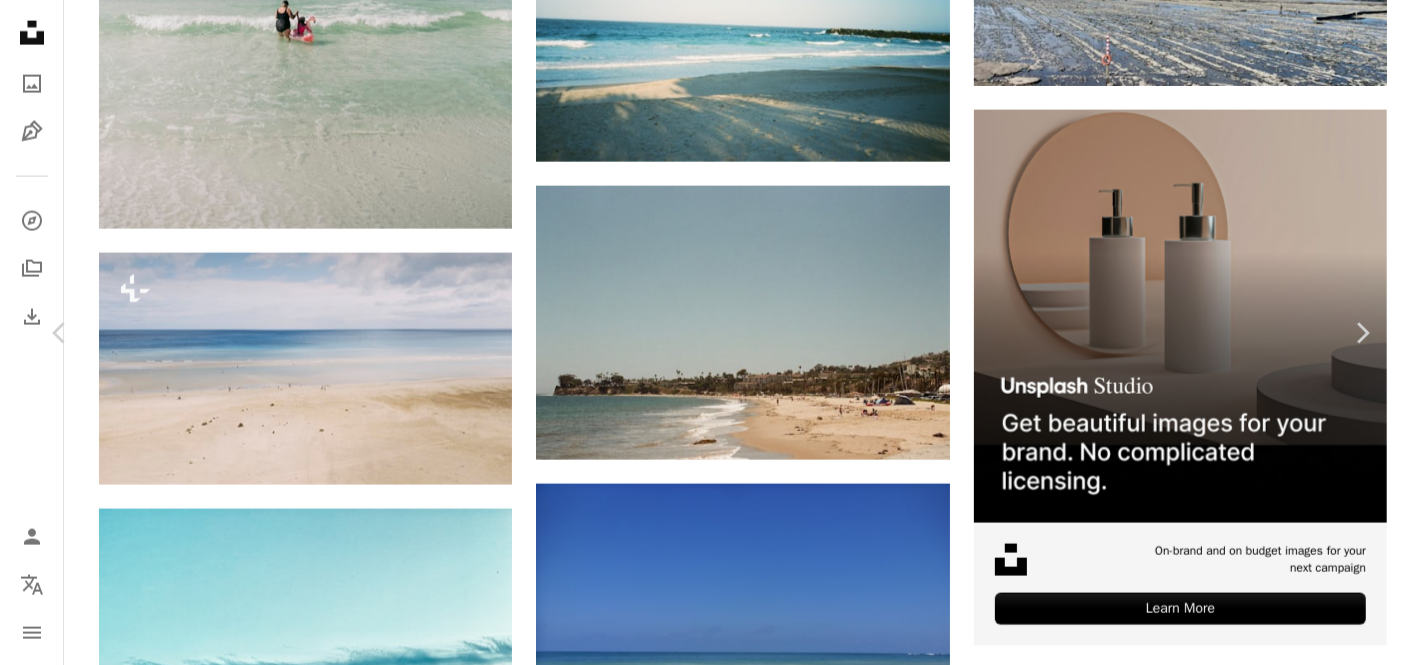 click on "An X shape" at bounding box center (20, 20) 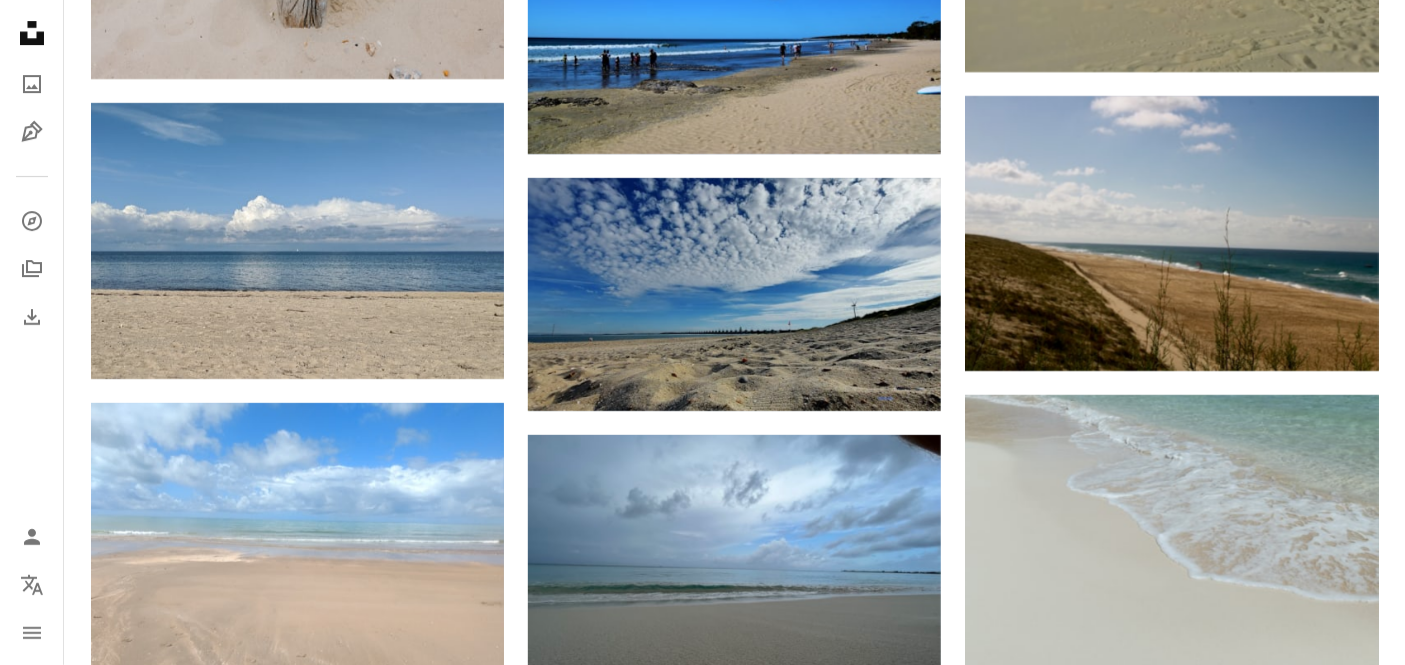 scroll, scrollTop: 15000, scrollLeft: 0, axis: vertical 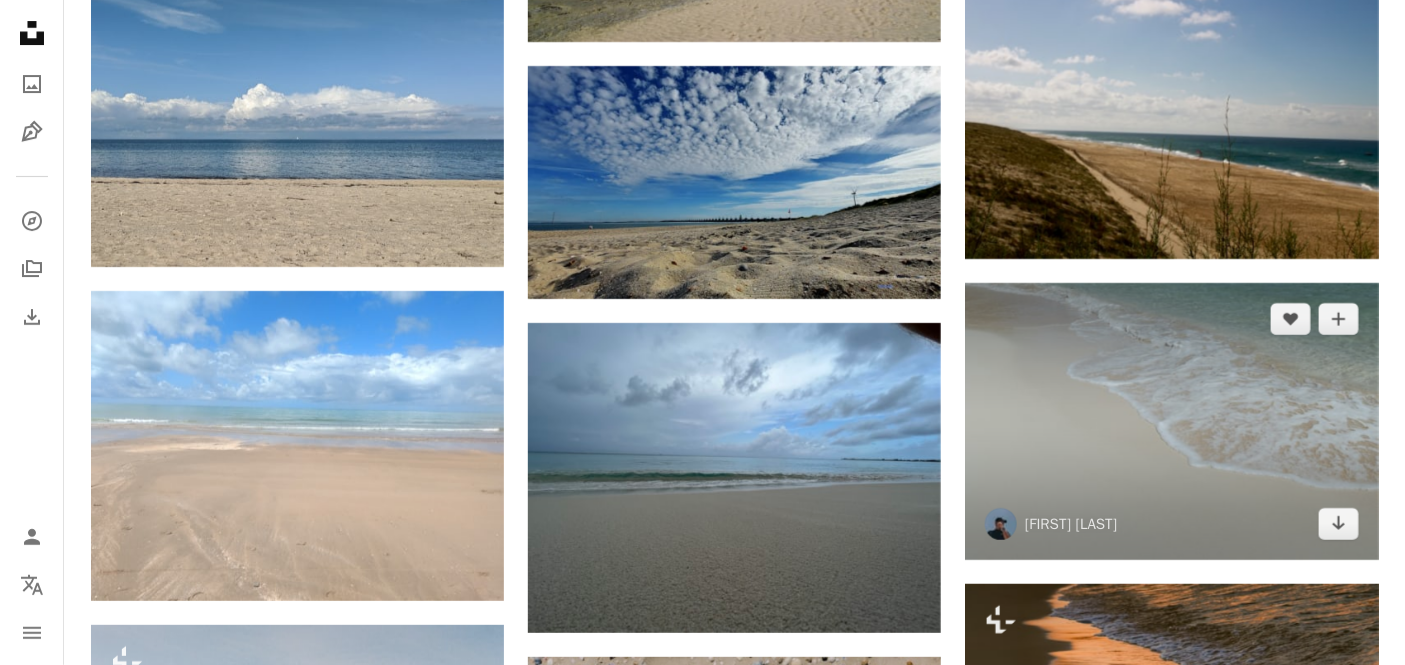click at bounding box center [1171, 421] 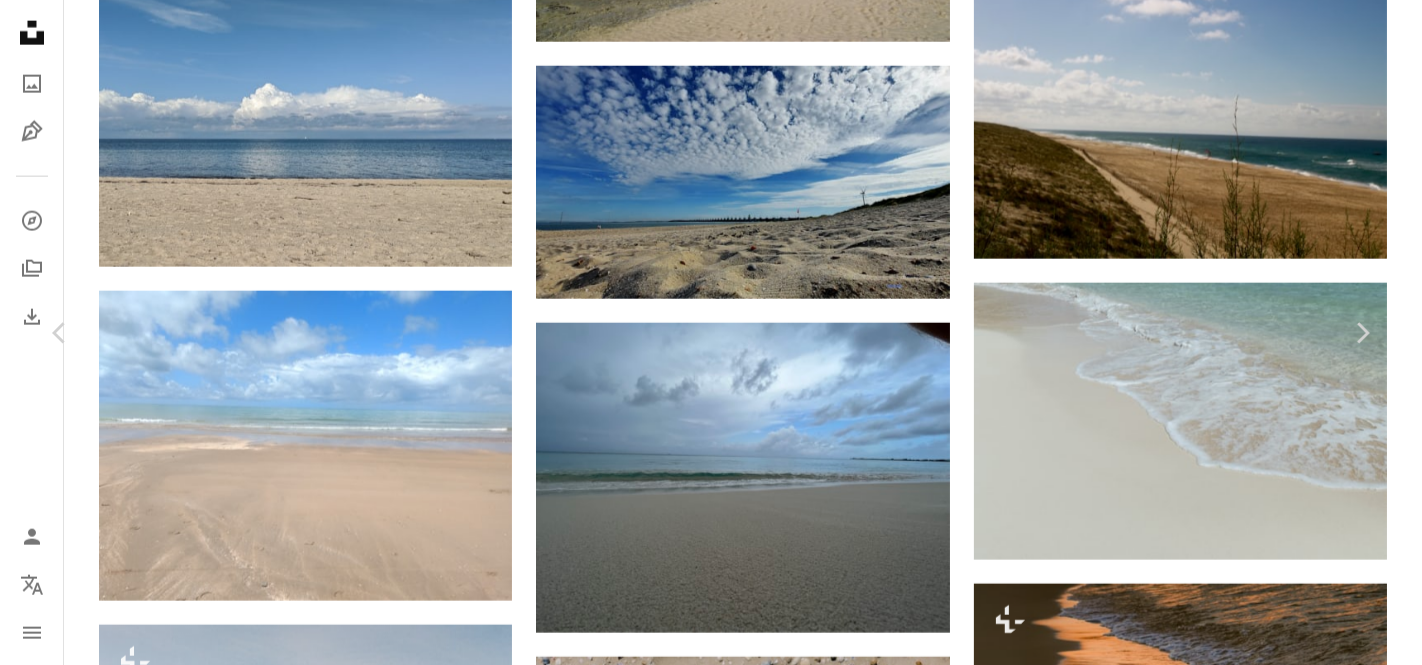 click on "Download free" at bounding box center [1173, 5302] 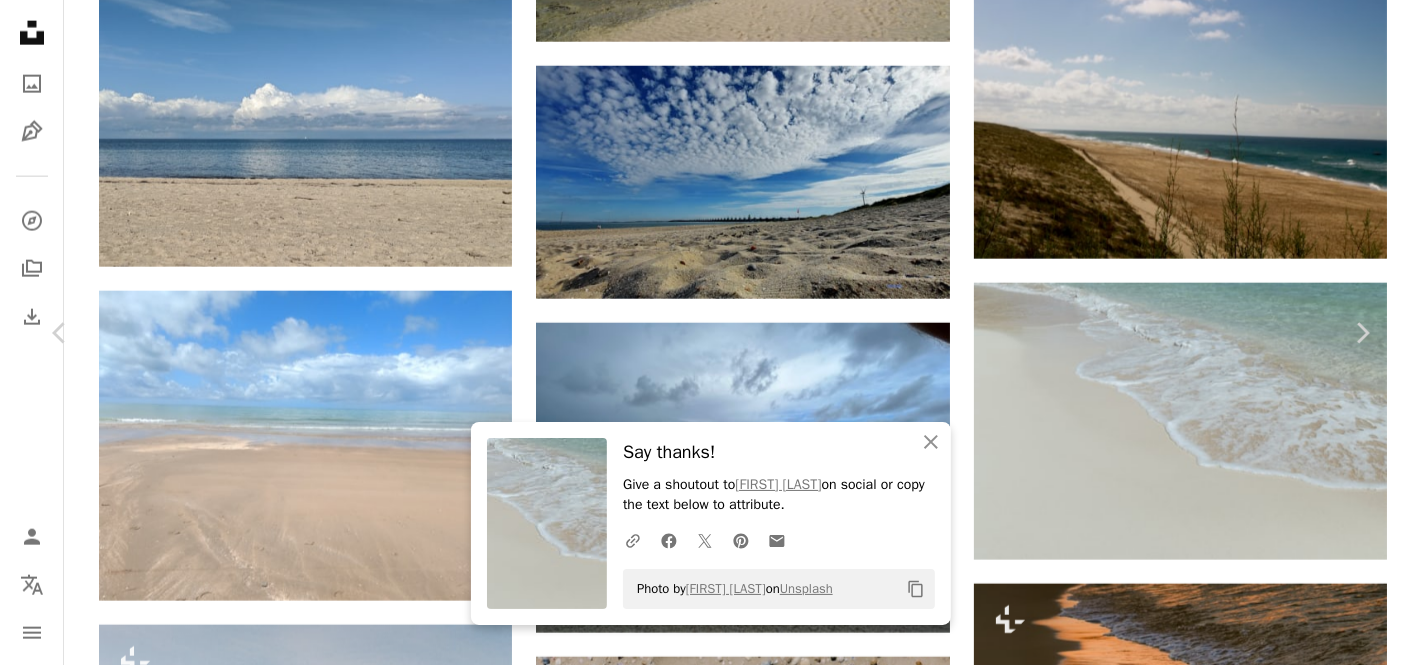 click on "An X shape" at bounding box center [20, 20] 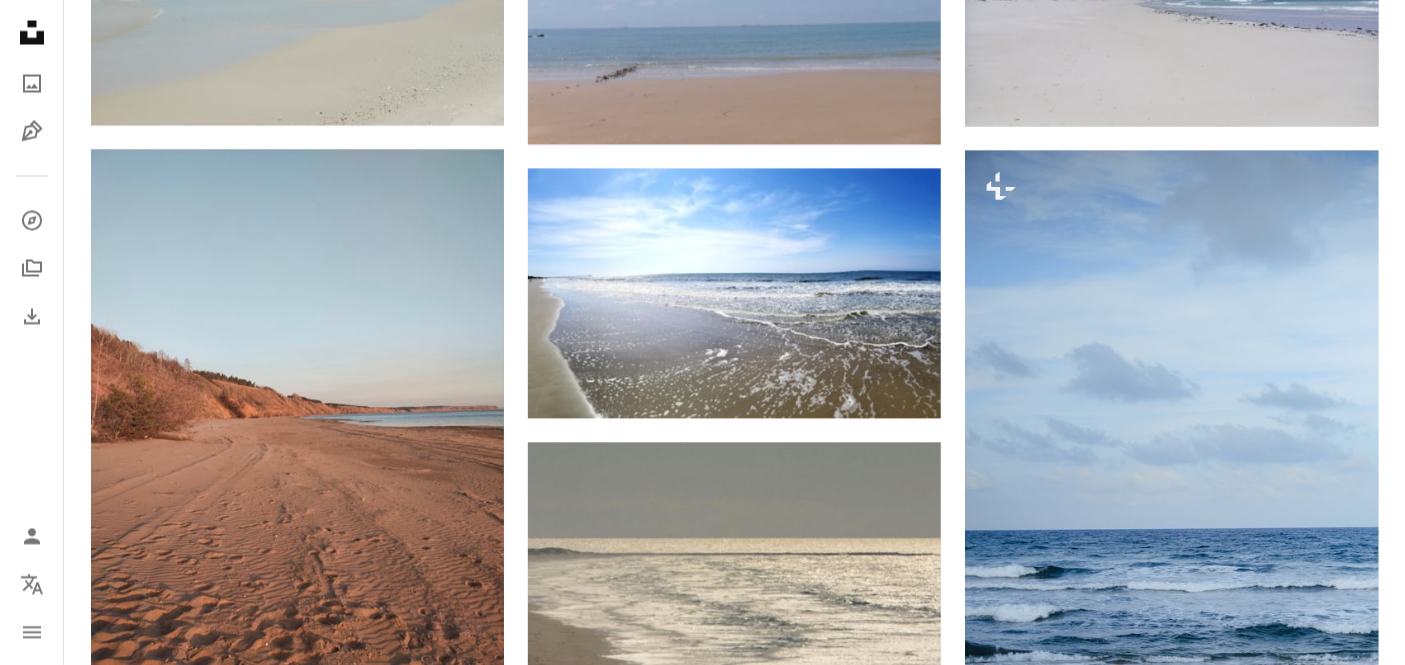 scroll, scrollTop: 9777, scrollLeft: 0, axis: vertical 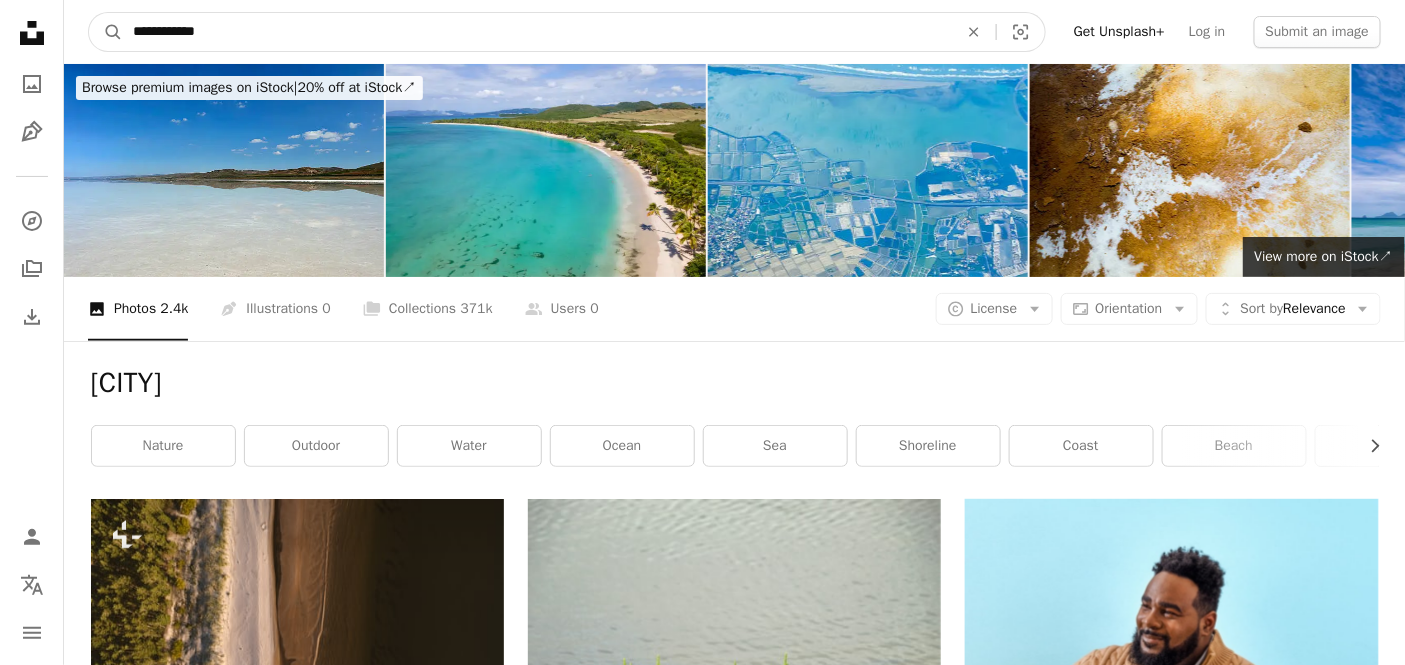 drag, startPoint x: 255, startPoint y: 18, endPoint x: 52, endPoint y: 14, distance: 203.0394 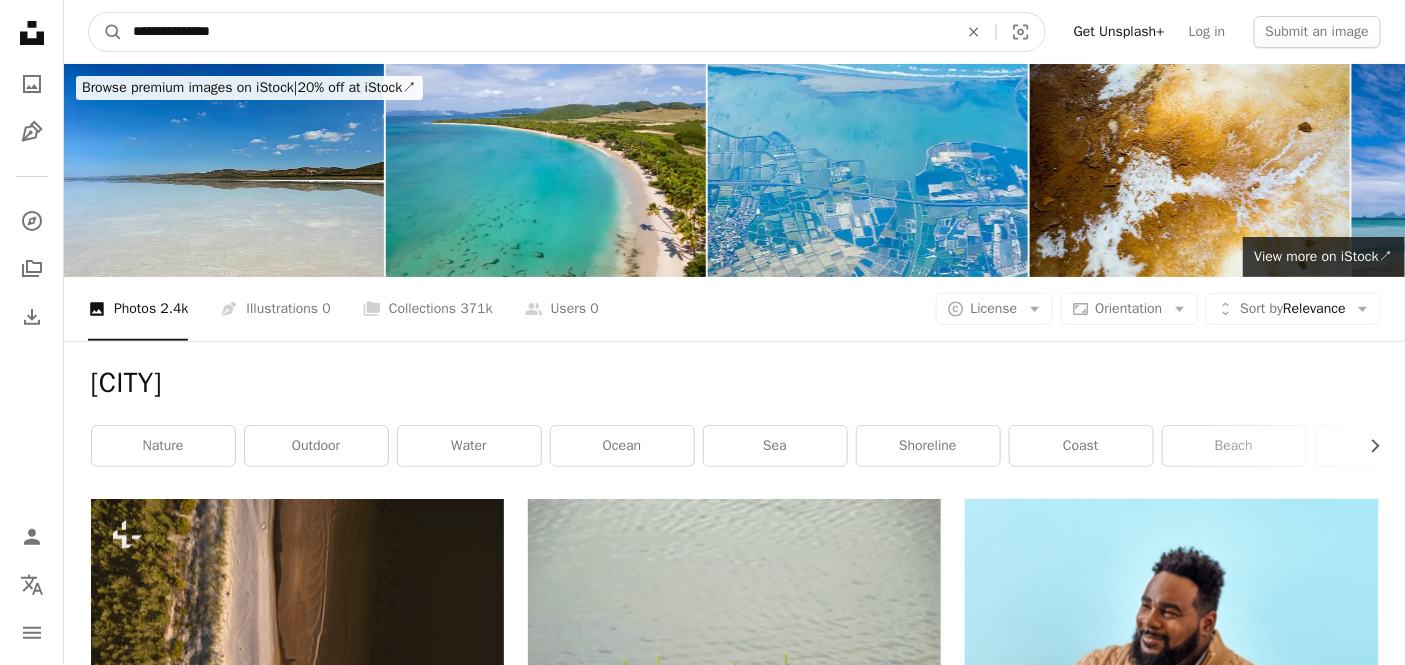 type on "**********" 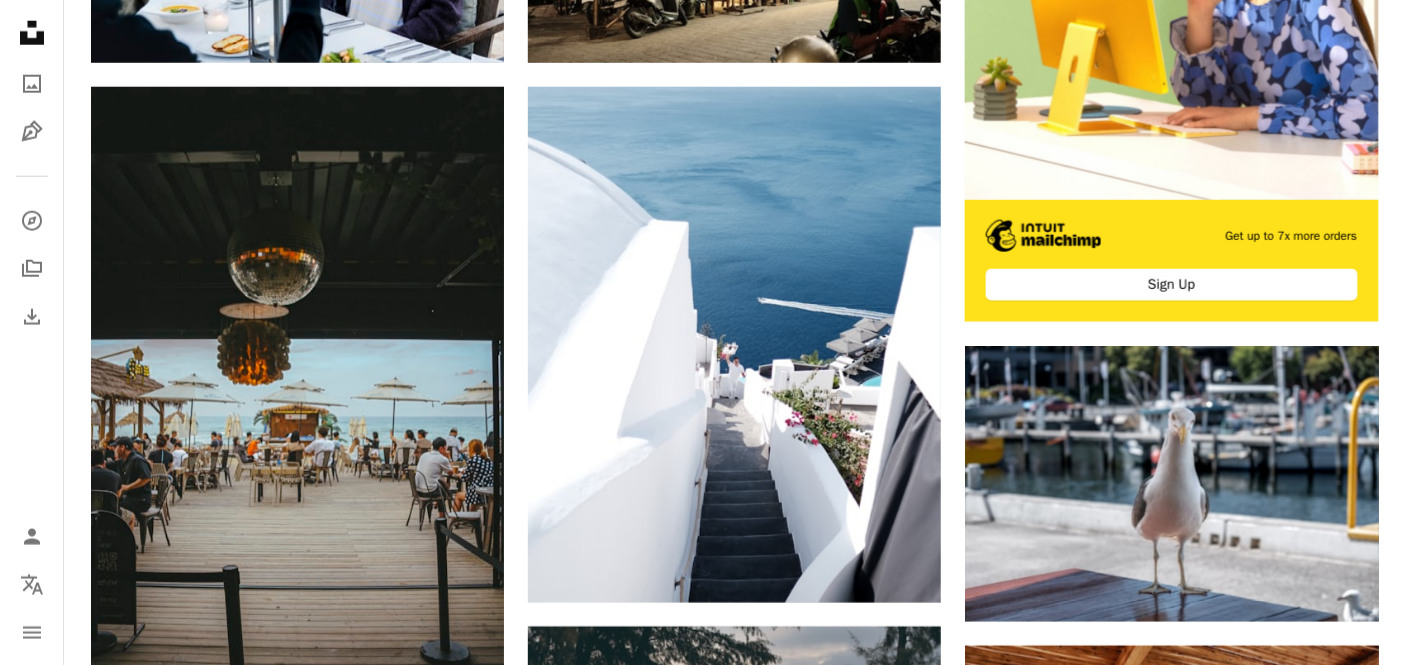 scroll, scrollTop: 0, scrollLeft: 0, axis: both 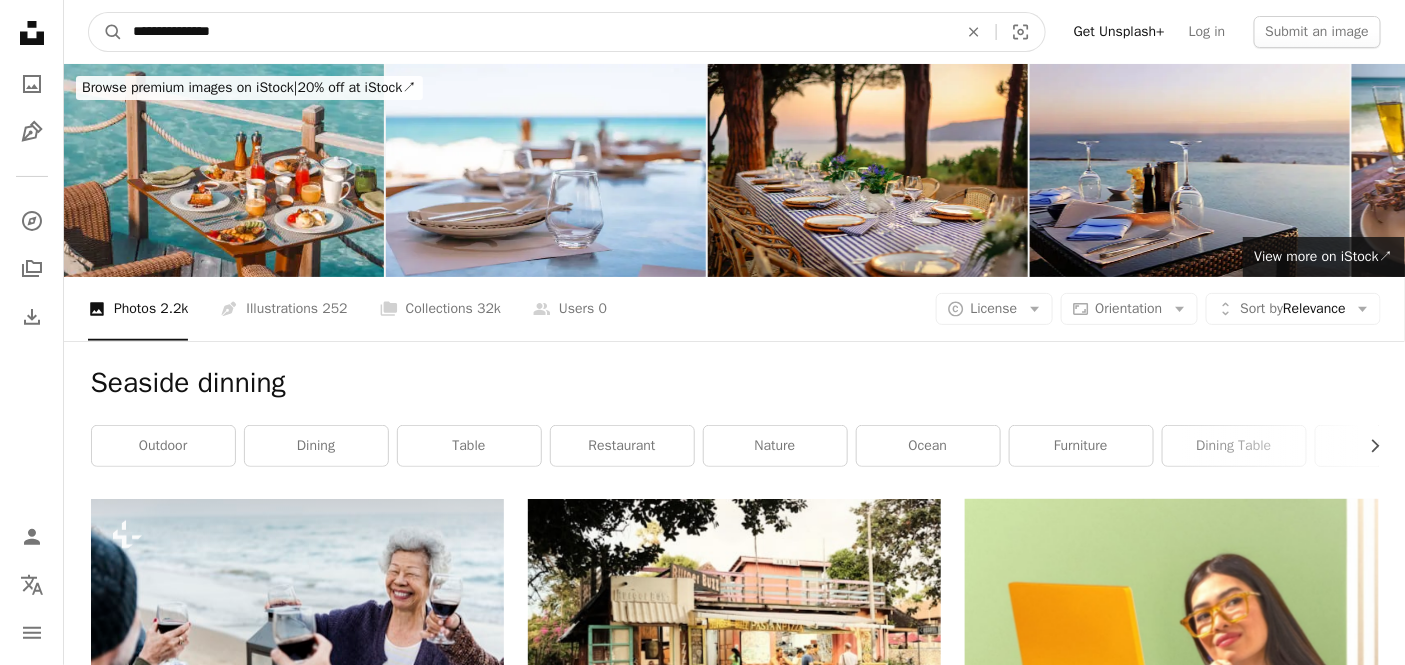 click on "**********" at bounding box center [537, 32] 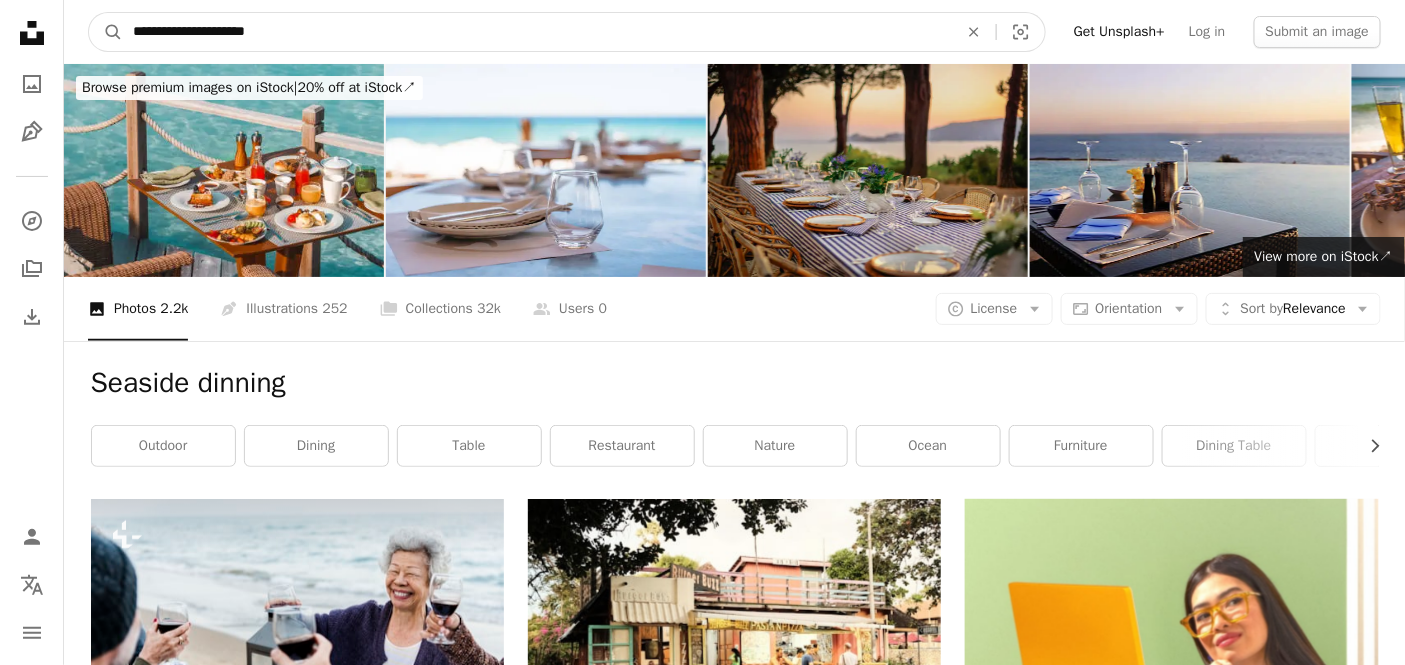 type on "**********" 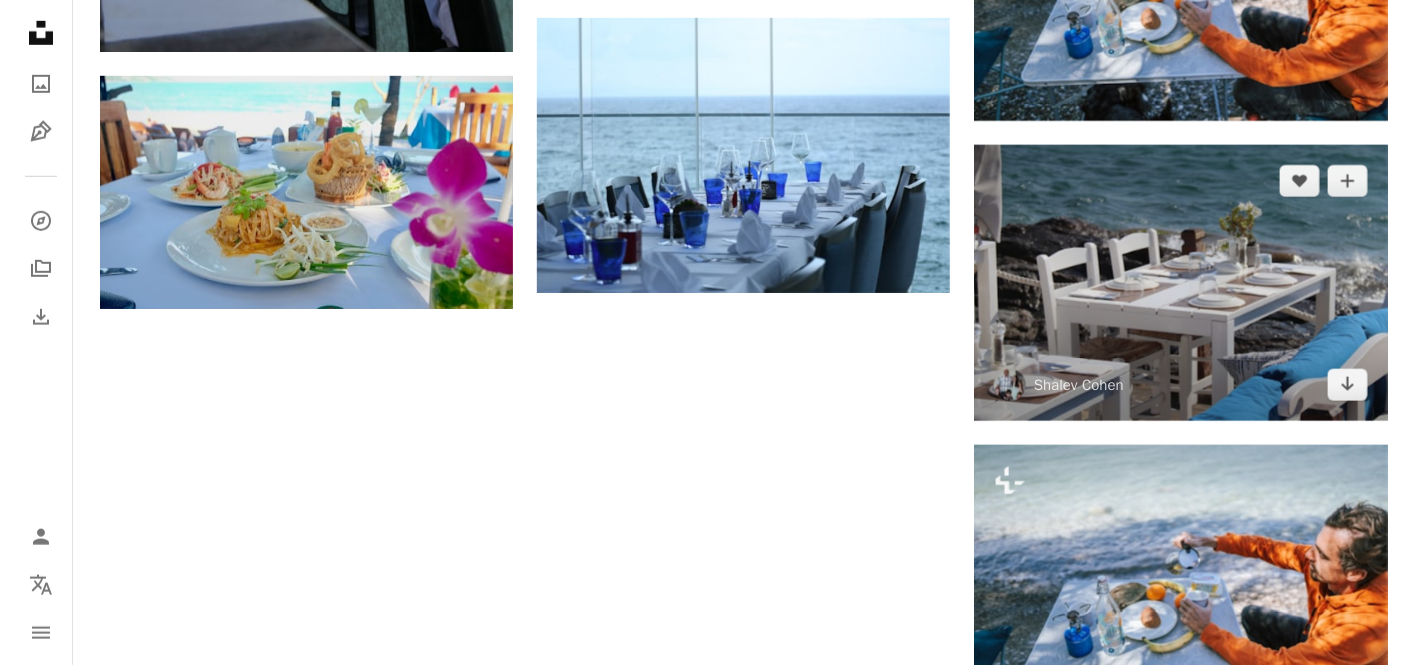 scroll, scrollTop: 2888, scrollLeft: 0, axis: vertical 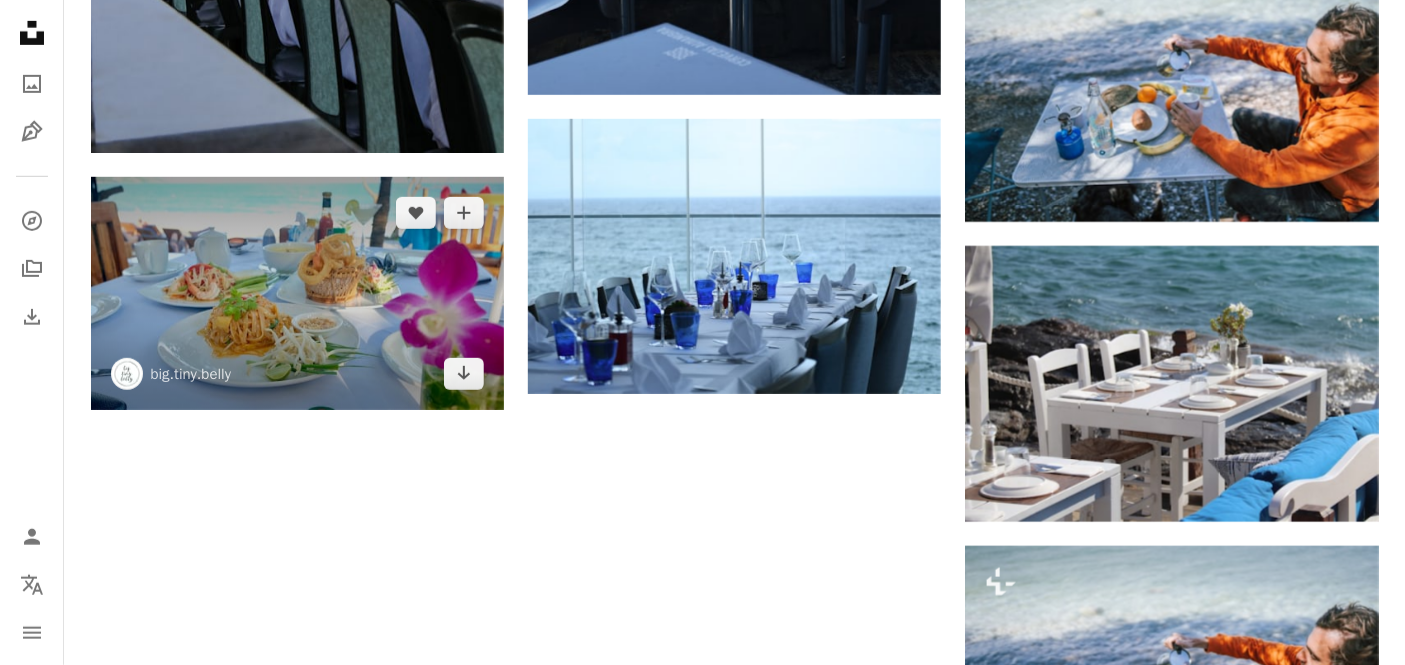 click at bounding box center [297, 293] 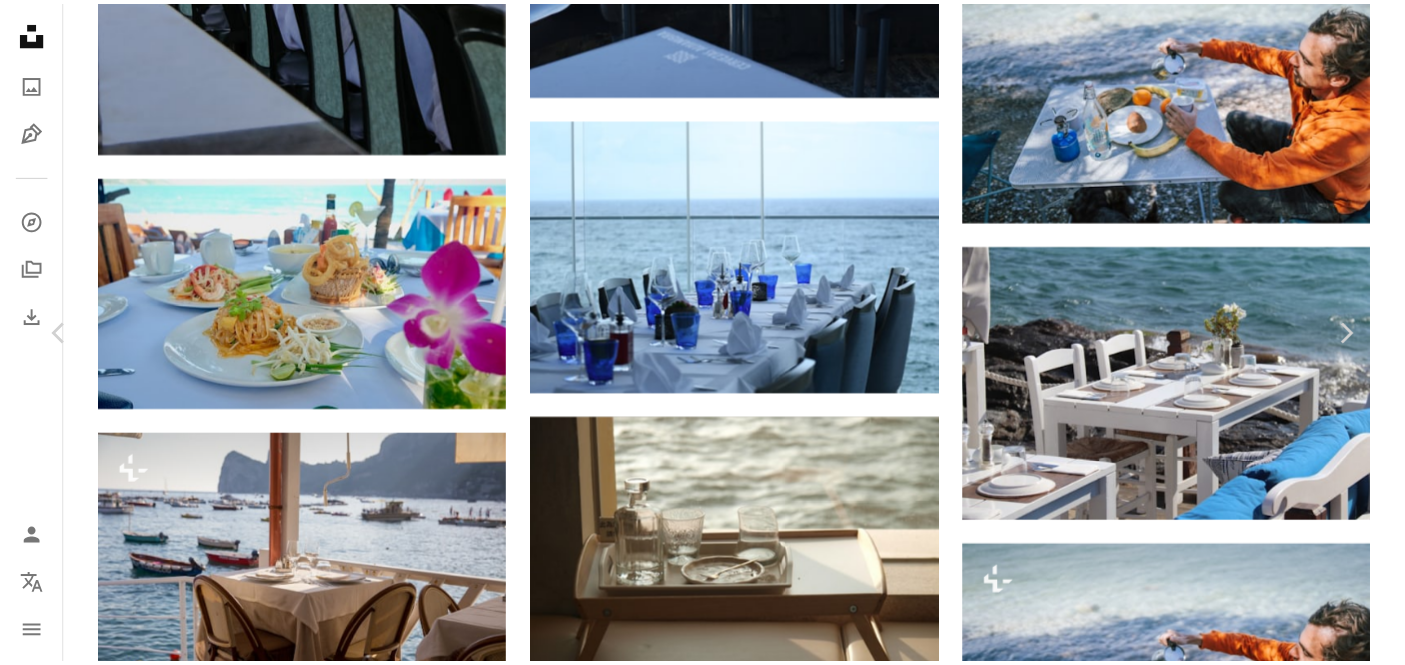 scroll, scrollTop: 0, scrollLeft: 0, axis: both 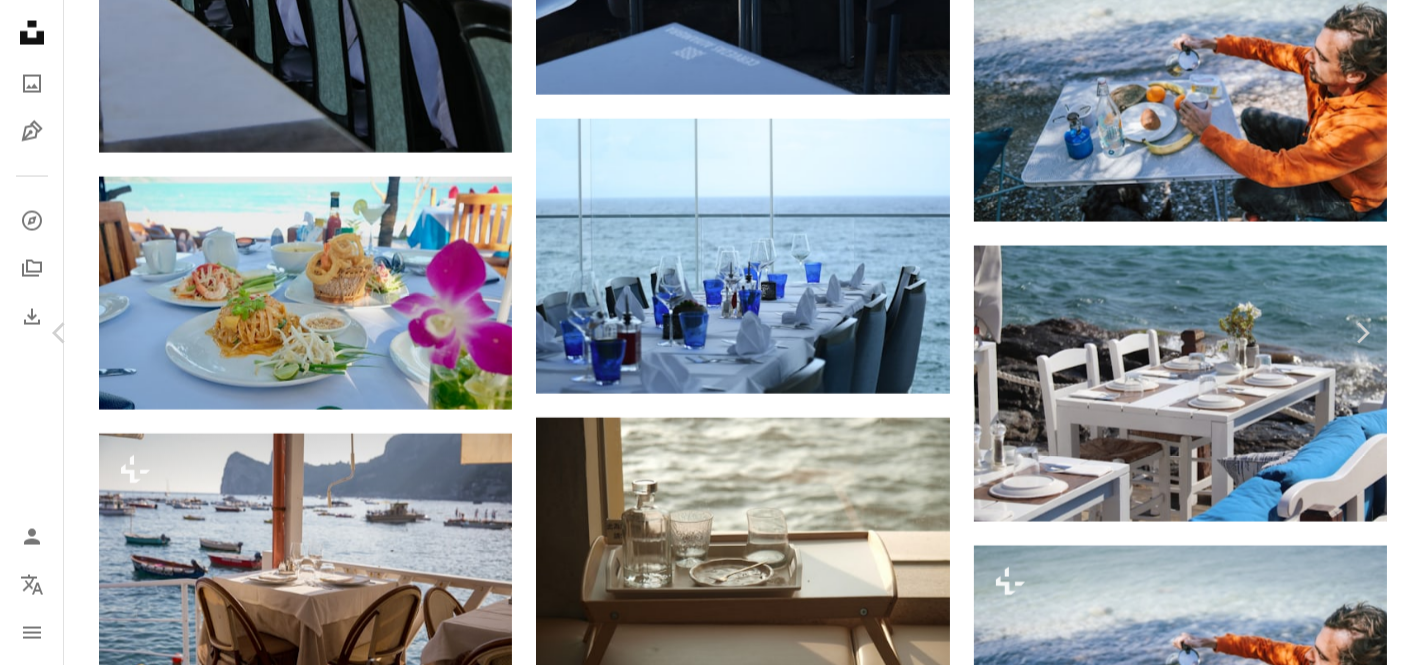 click on "Download free" at bounding box center (1173, 4732) 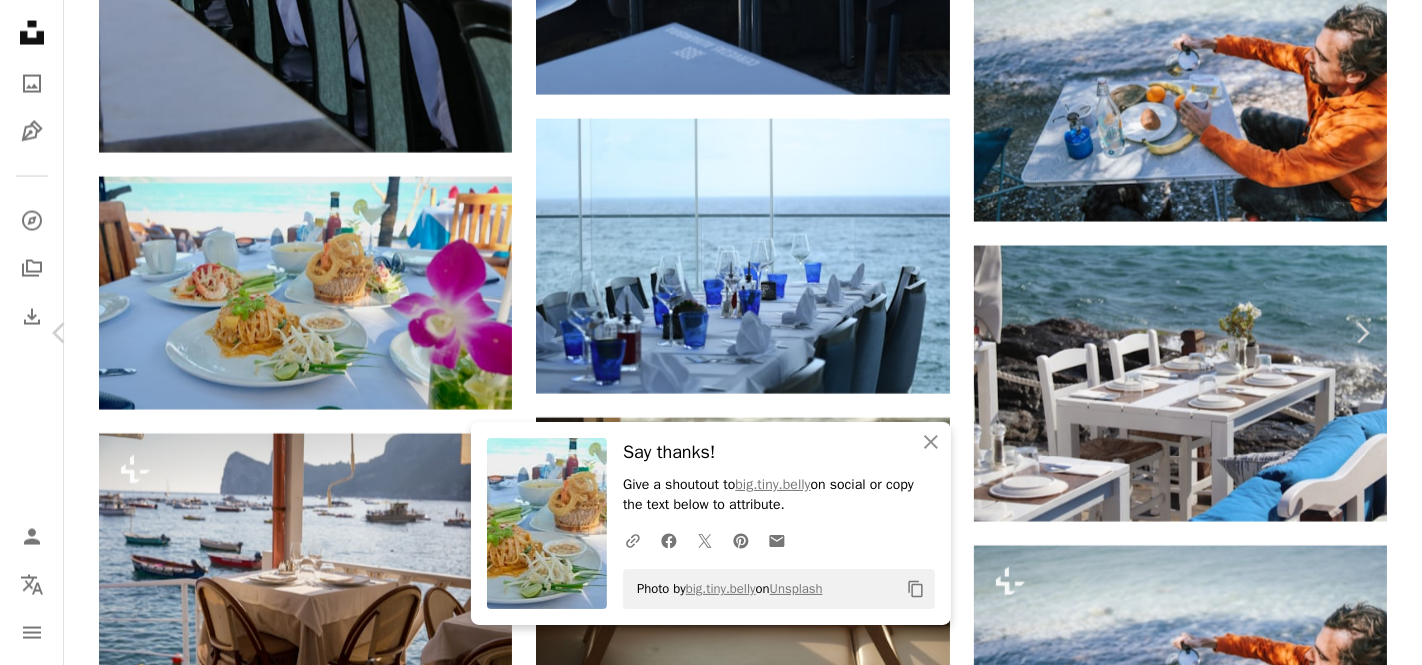 click on "An X shape Chevron left Chevron right An X shape Close Say thanks! Give a shoutout to [USERNAME] on social or copy the text below to attribute. A URL sharing icon (chains) Facebook icon X (formerly Twitter) icon Pinterest icon An envelope Photo by [USERNAME] on Unsplash
Copy content [USERNAME] [USERNAME] A heart A plus sign Download free Chevron down Zoom in Views 557,703 Downloads 2,445 A forward-right arrow Share Info icon Info More Actions Meal by the sea A map marker [CITY], [COUNTRY] Calendar outlined Published on [DATE], [YEAR] Camera FUJIFILM, X70 Safety Free to use under the Unsplash License flower beach food sea blue meal blue ocean beach life plant furniture thailand table ice cream chair dessert pasta vegetable cream dining table dish Free images Browse premium related images on iStock  |  Save 20% with code UNSPLASH20 View more on iStock  ↗ Related images A heart A plus sign [FIRST] [LAST]" at bounding box center (711, 5017) 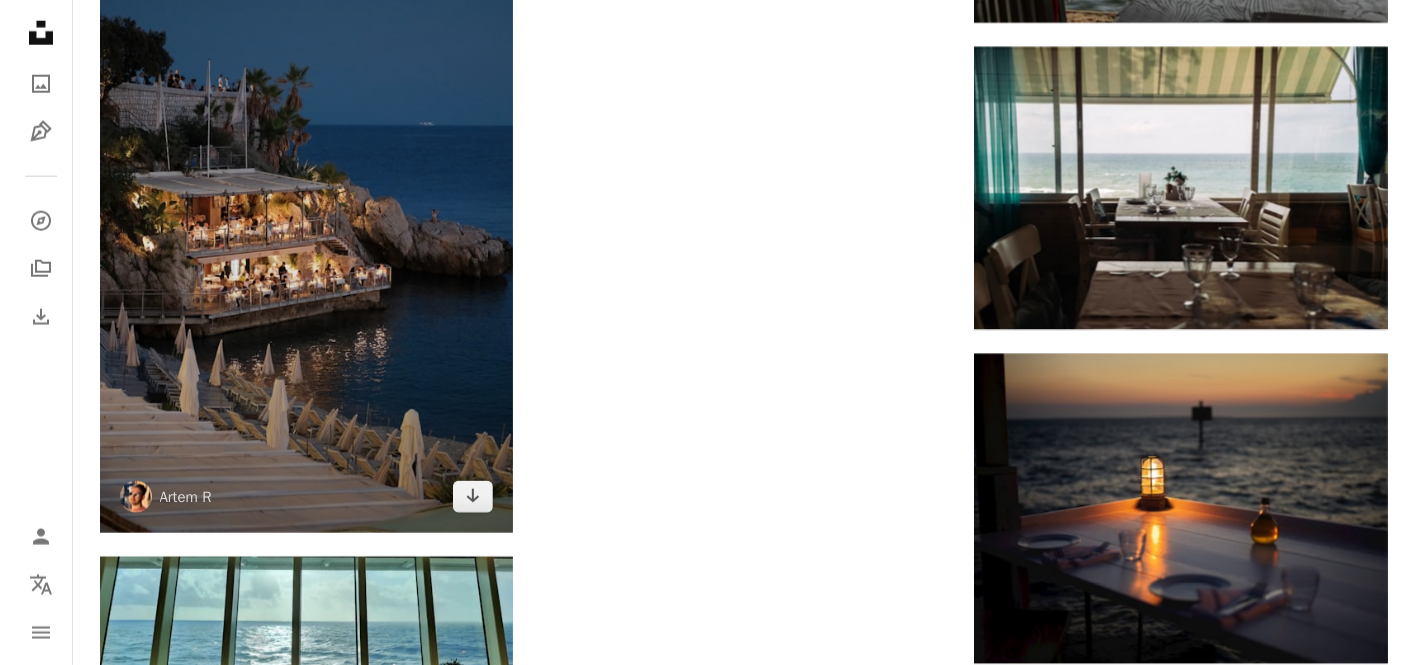 scroll, scrollTop: 5888, scrollLeft: 0, axis: vertical 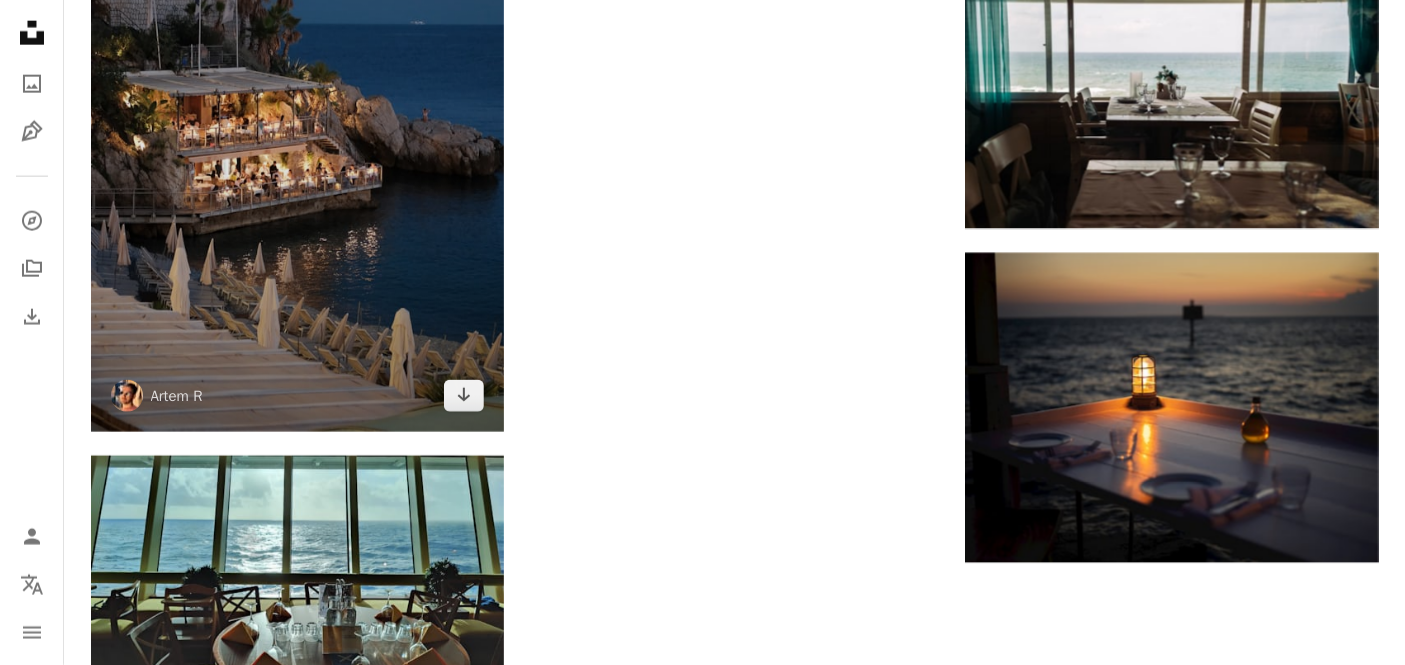 click at bounding box center [297, 123] 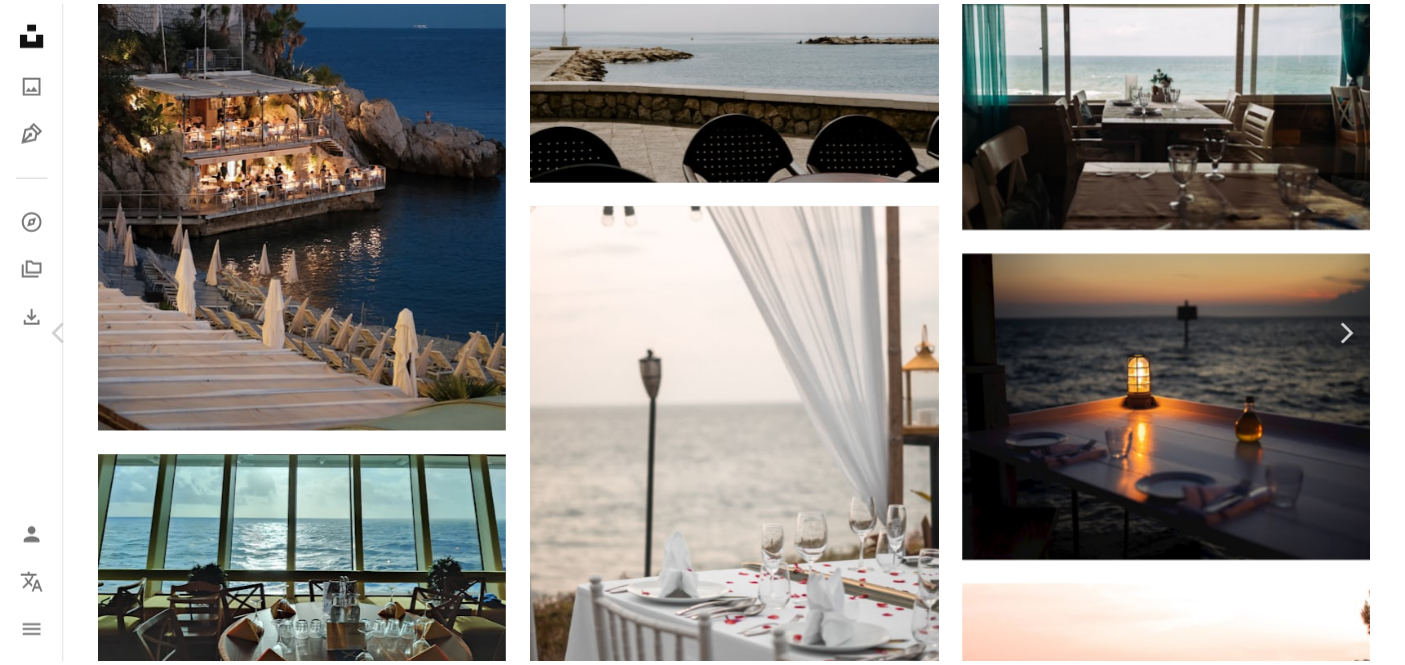scroll, scrollTop: 444, scrollLeft: 0, axis: vertical 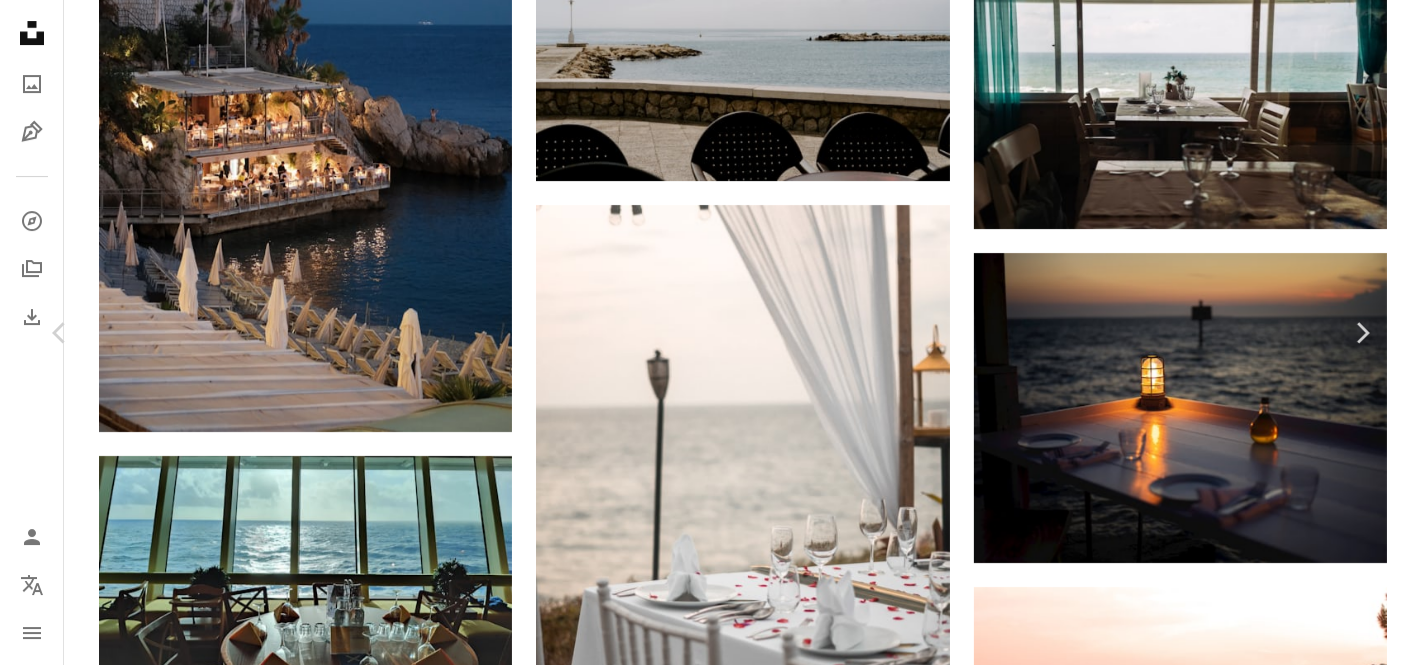 click on "An X shape" at bounding box center (20, 20) 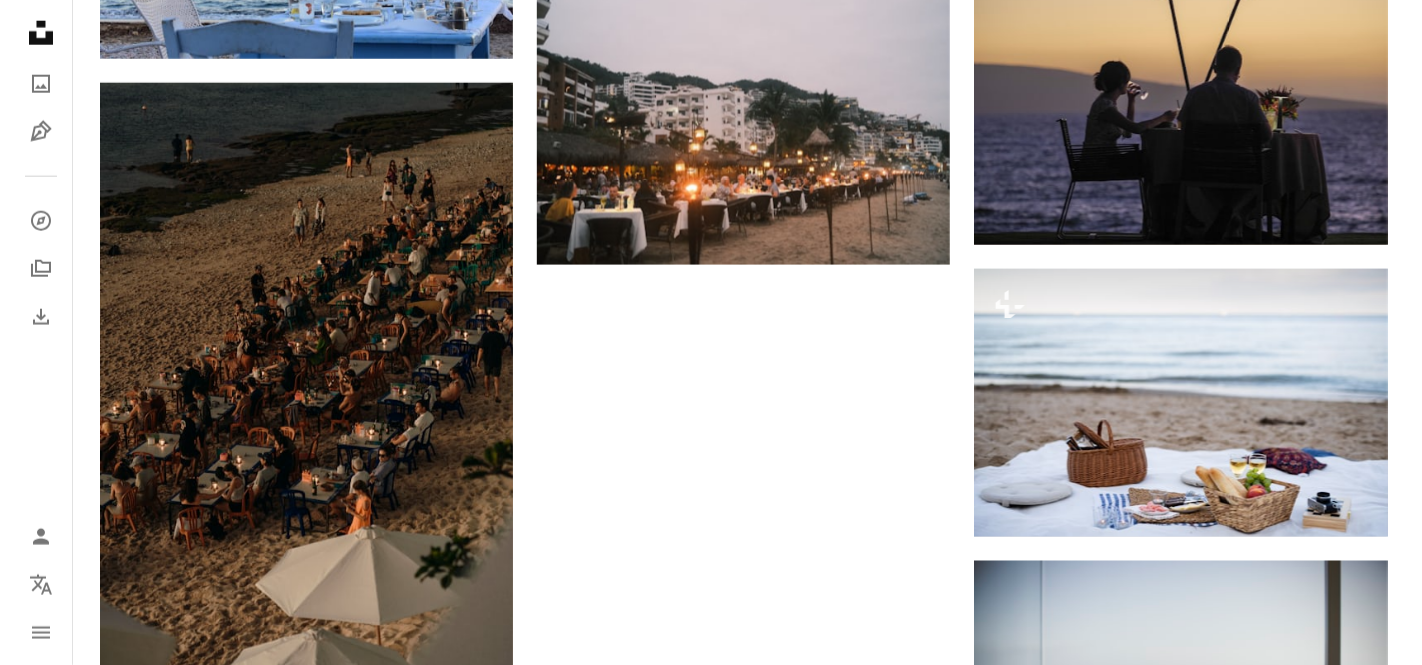 scroll, scrollTop: 8222, scrollLeft: 0, axis: vertical 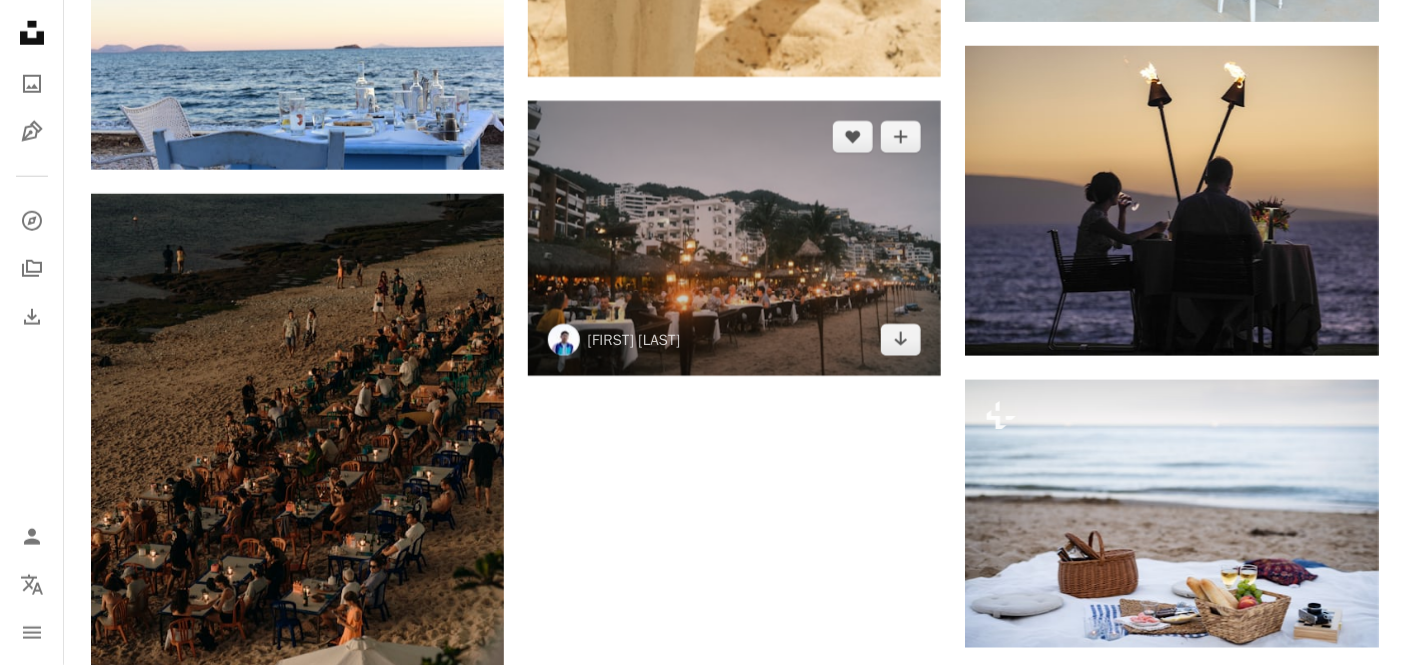 click at bounding box center [734, 238] 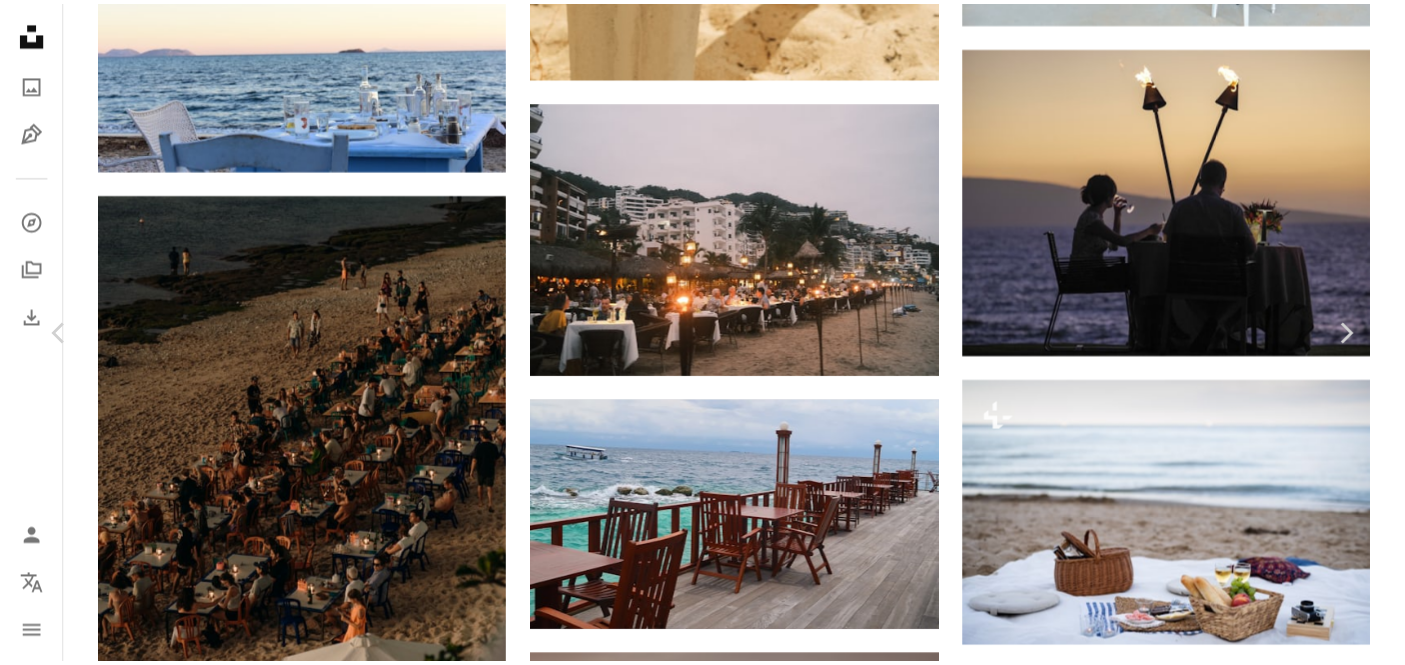 scroll, scrollTop: 222, scrollLeft: 0, axis: vertical 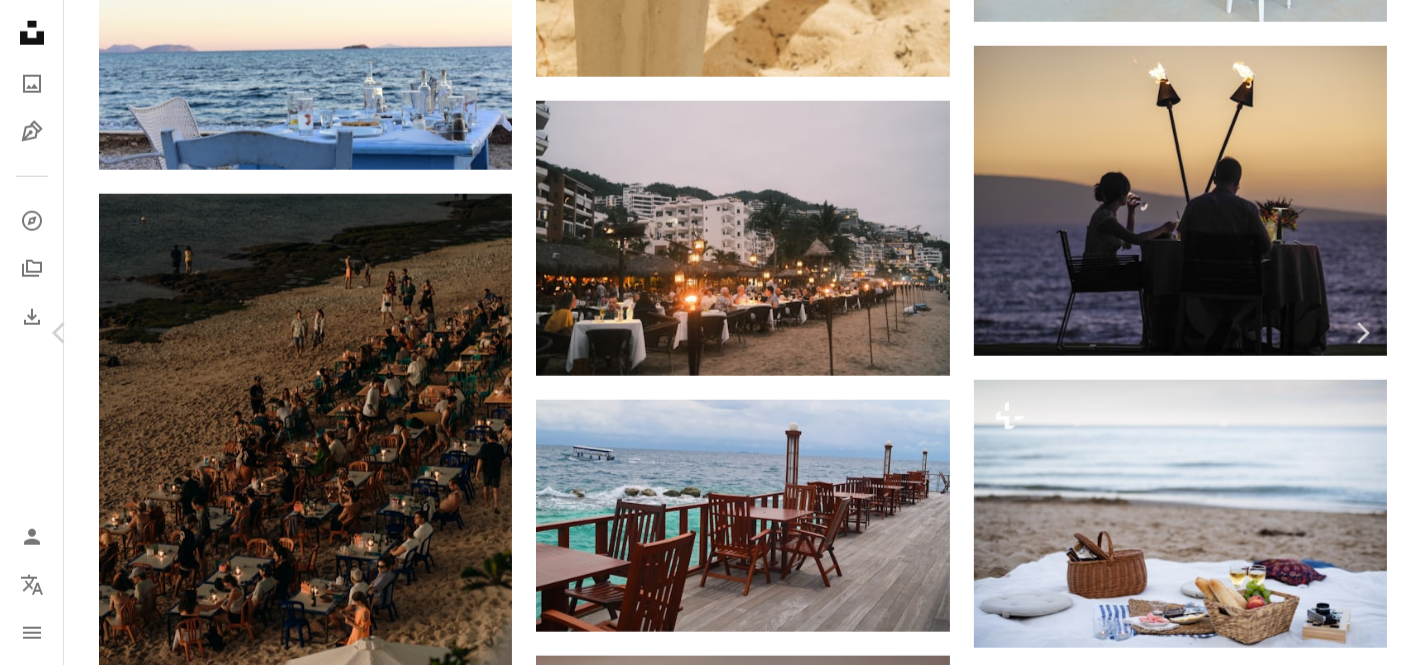 click on "An X shape" at bounding box center (20, 20) 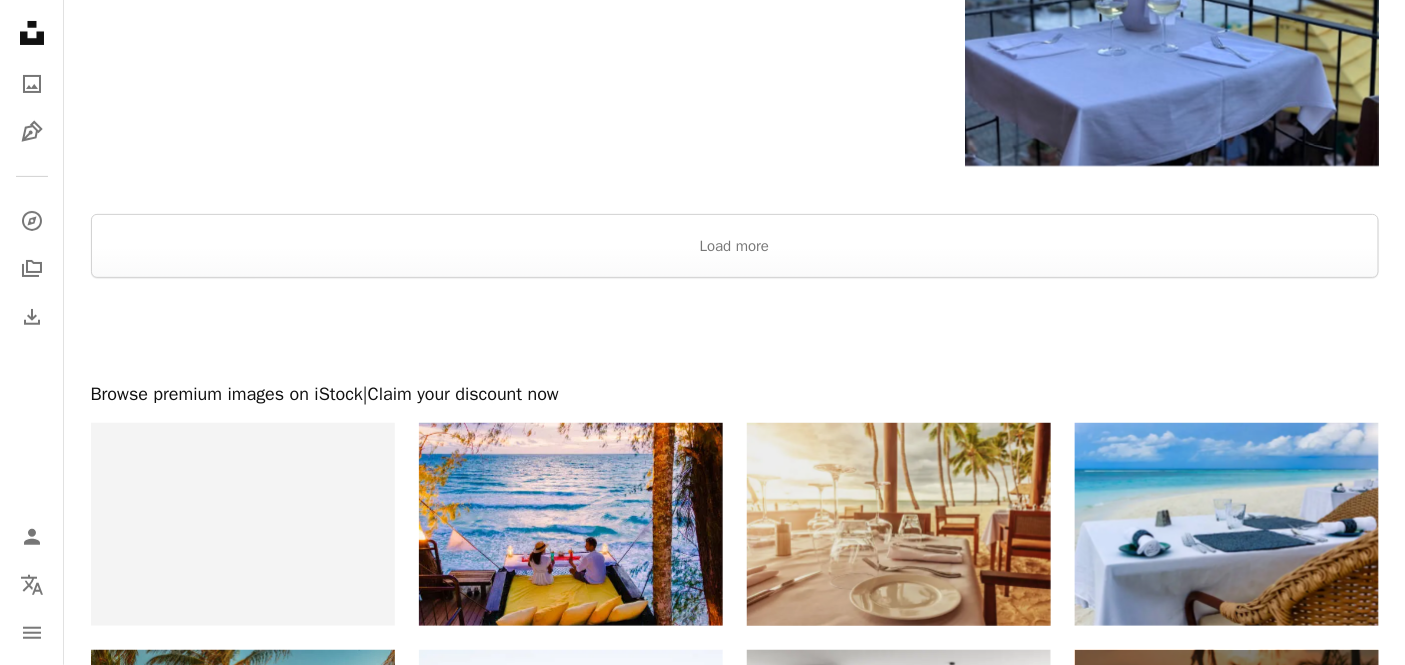 scroll, scrollTop: 12888, scrollLeft: 0, axis: vertical 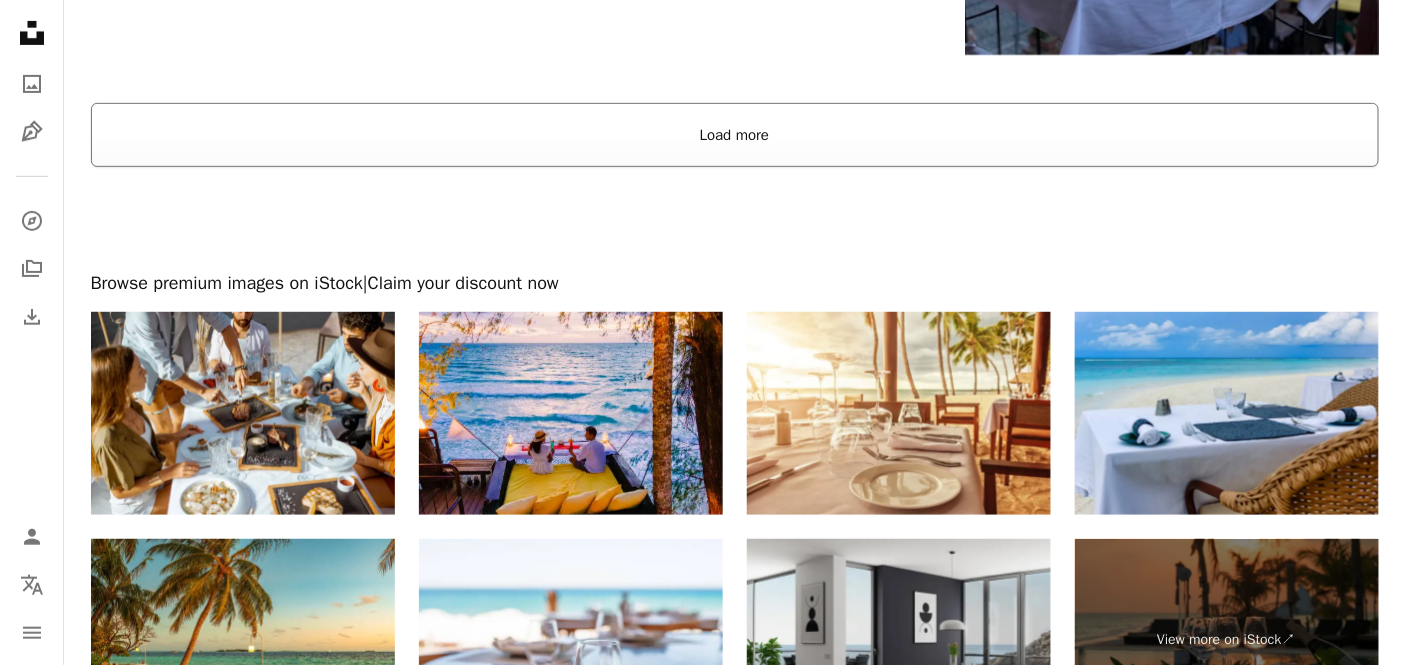 click on "Load more" at bounding box center (735, 135) 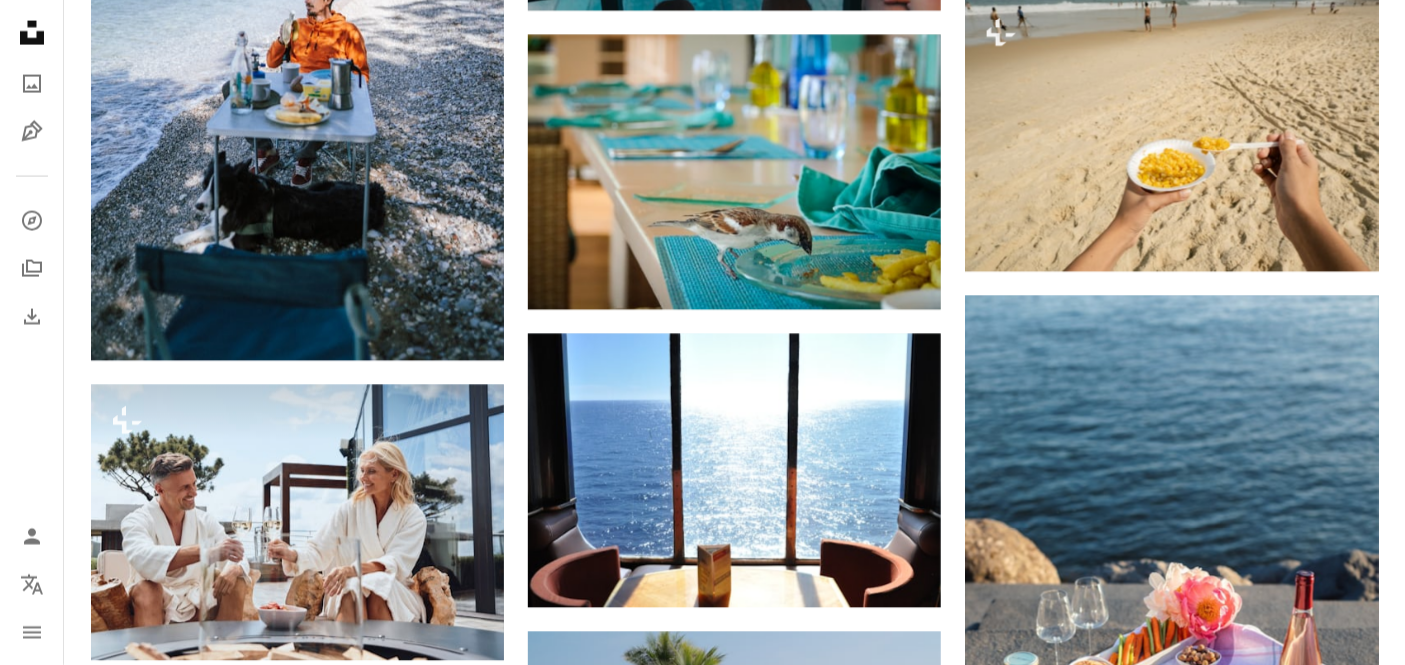 scroll, scrollTop: 32999, scrollLeft: 0, axis: vertical 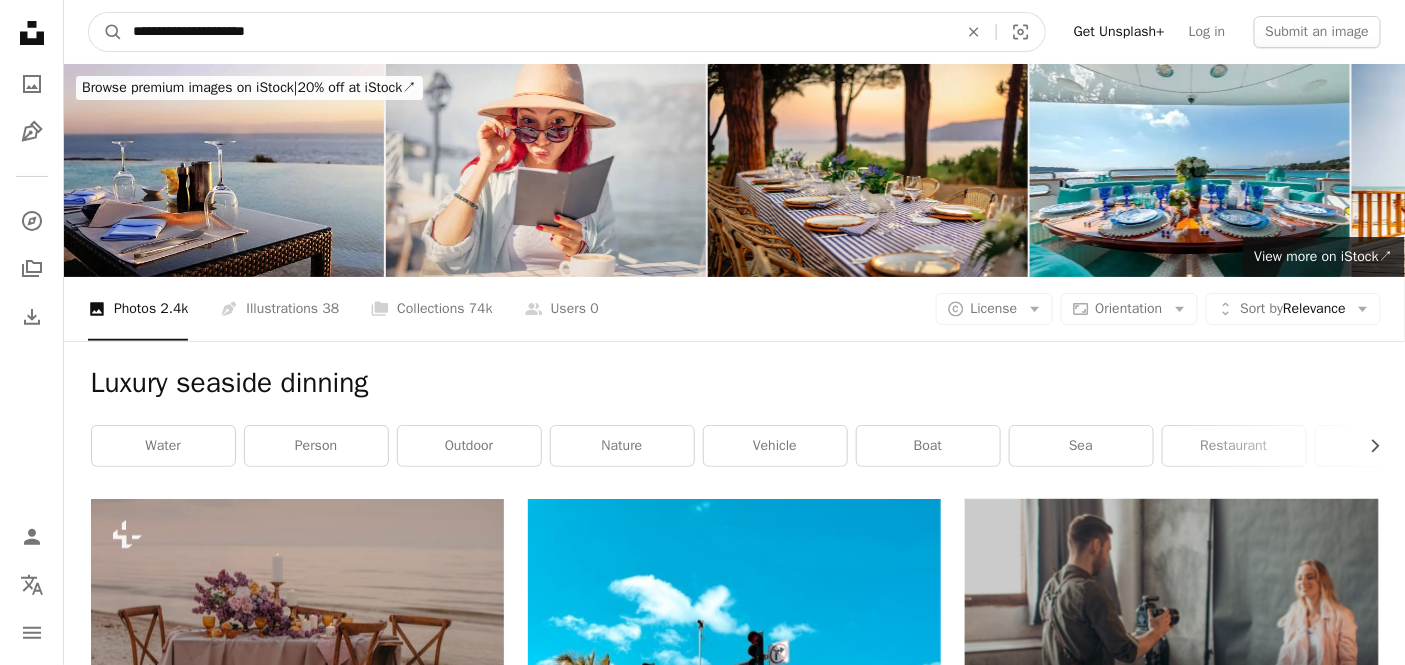 click on "**********" at bounding box center (537, 32) 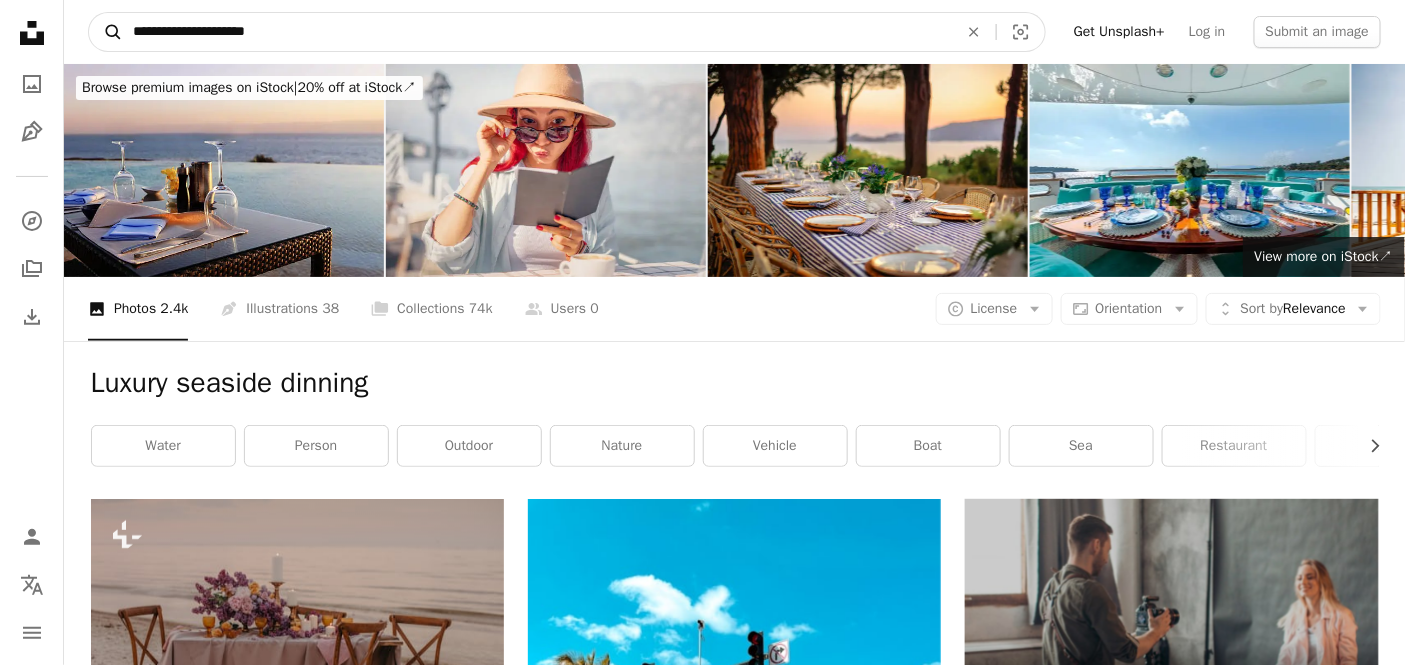 drag, startPoint x: 289, startPoint y: 36, endPoint x: 110, endPoint y: 39, distance: 179.02513 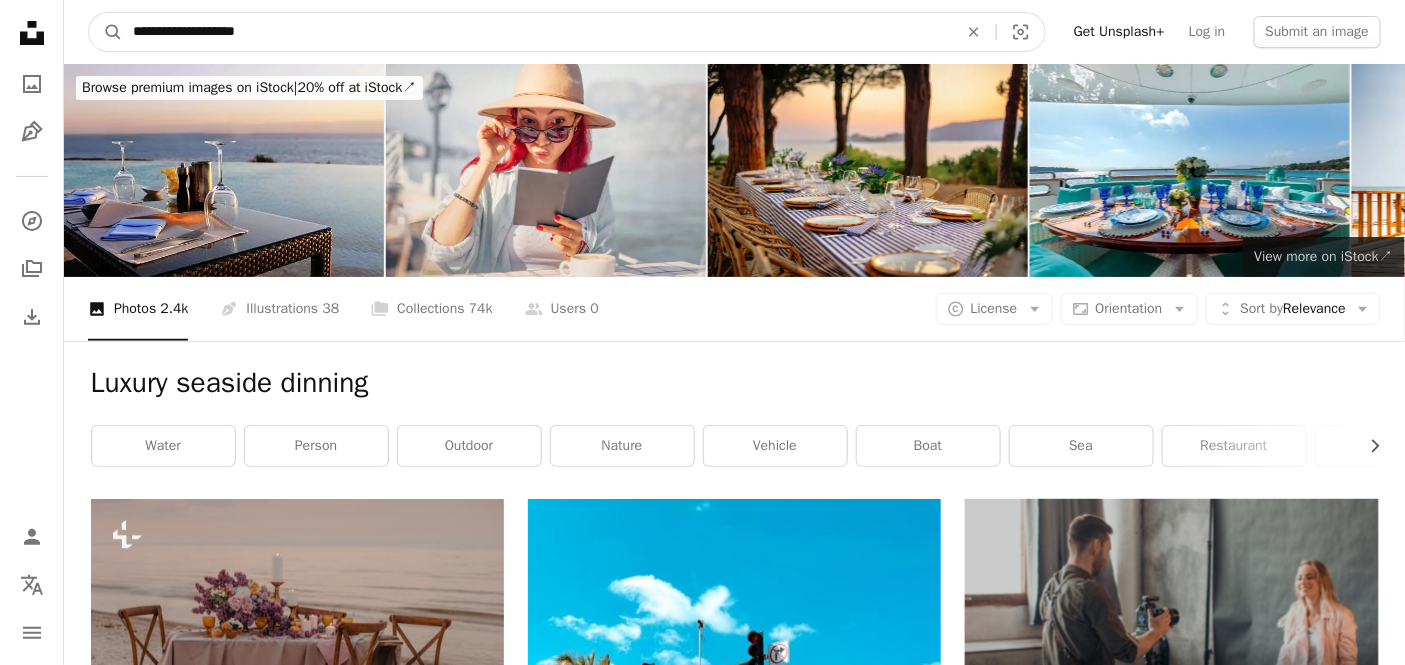 type on "**********" 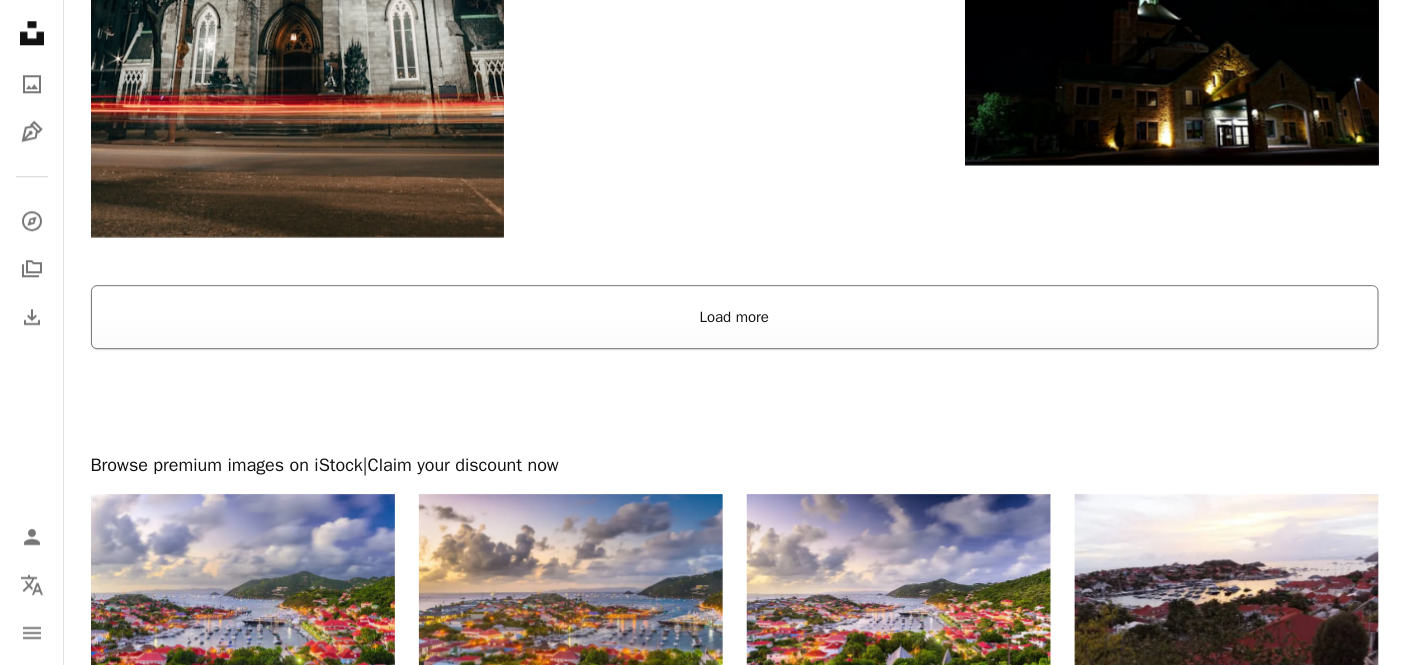 scroll, scrollTop: 4333, scrollLeft: 0, axis: vertical 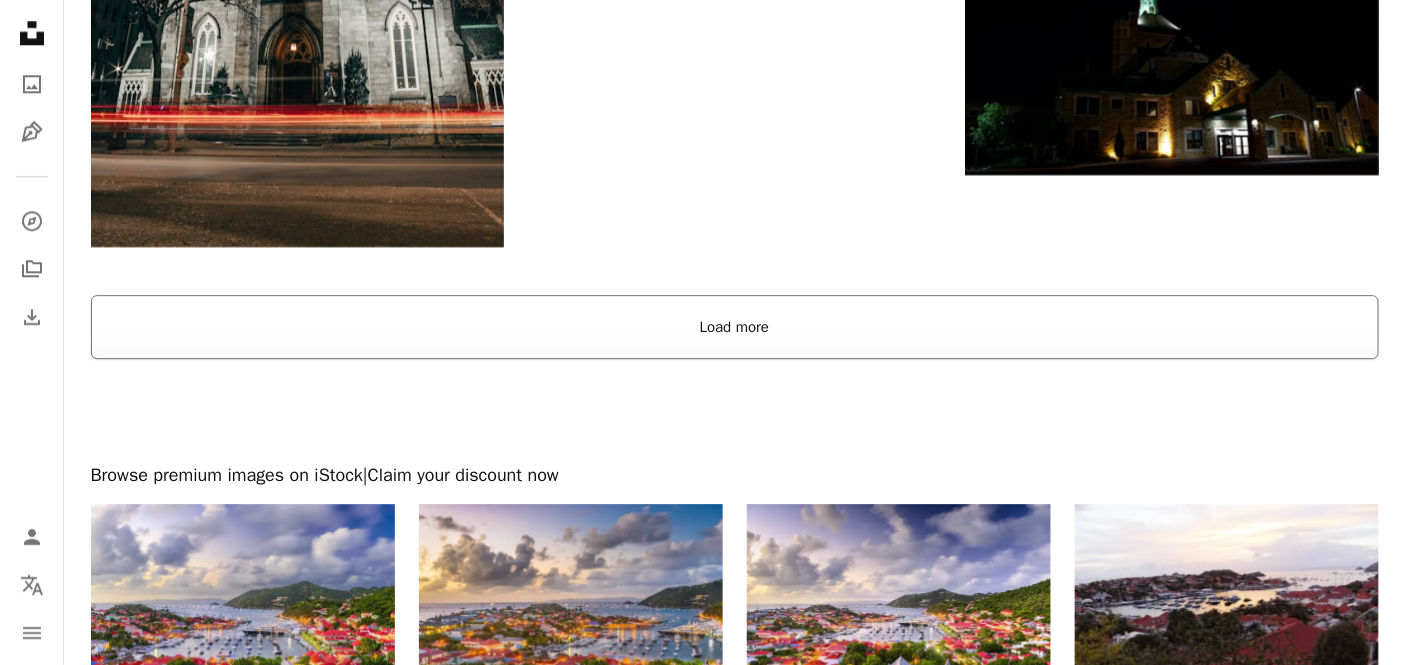 click on "Load more" at bounding box center [735, 327] 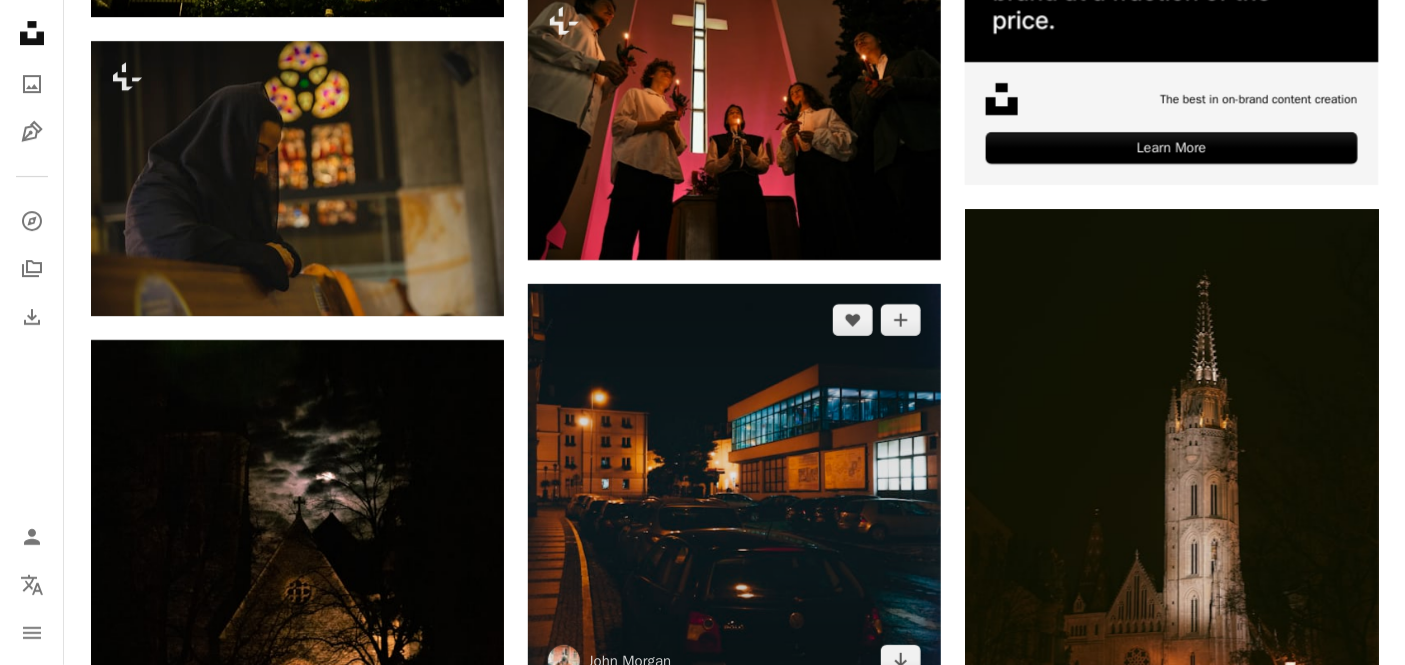 scroll, scrollTop: 9777, scrollLeft: 0, axis: vertical 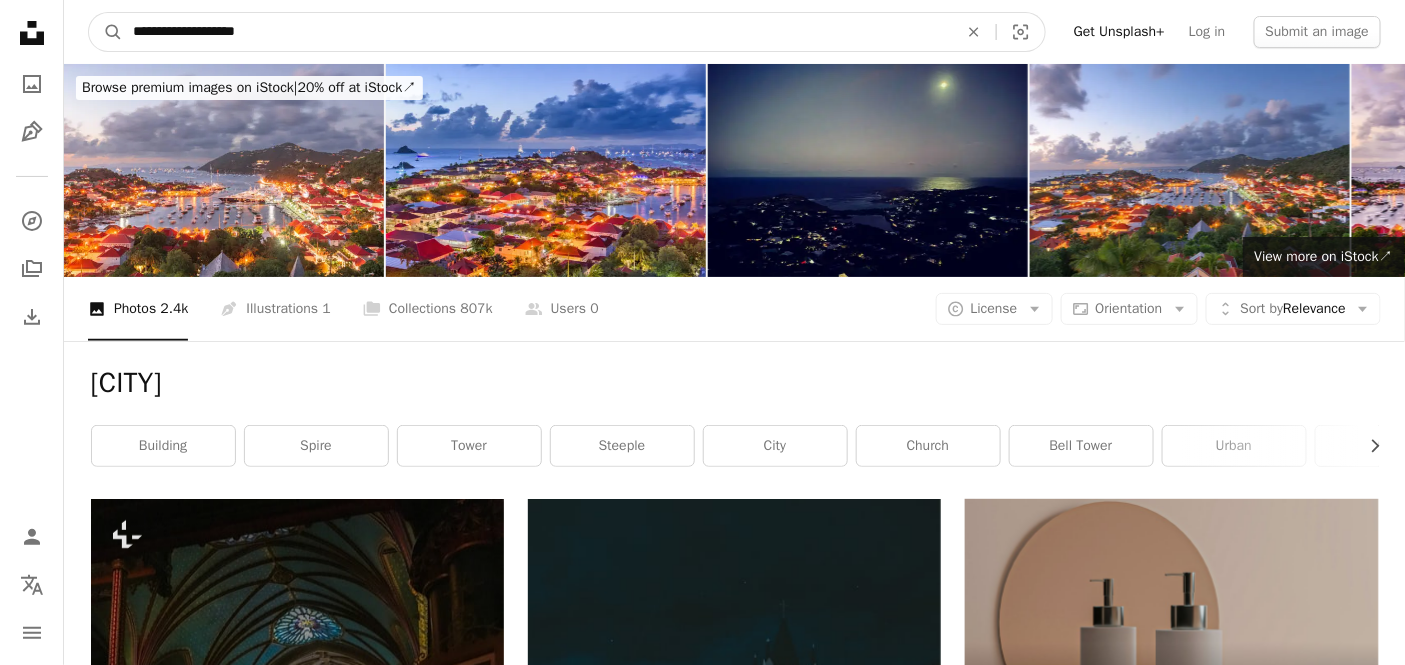 click on "**********" at bounding box center (537, 32) 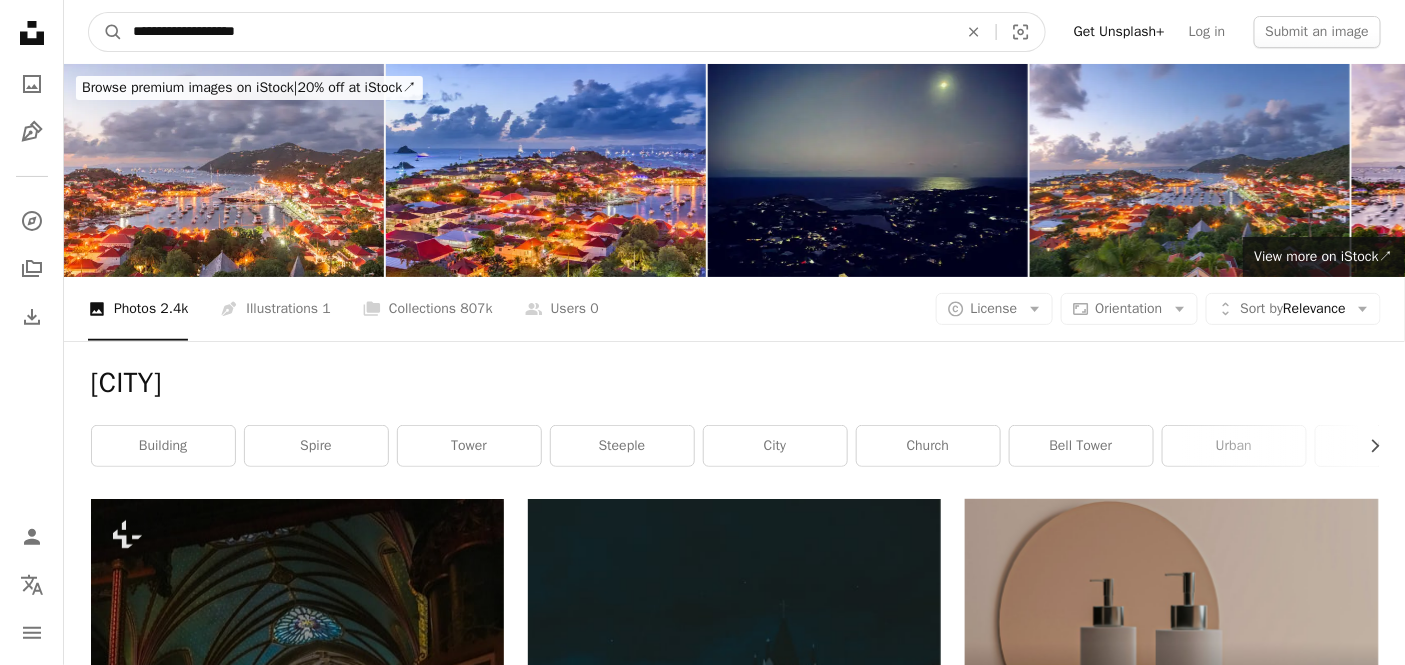 drag, startPoint x: 133, startPoint y: 30, endPoint x: 320, endPoint y: 18, distance: 187.38463 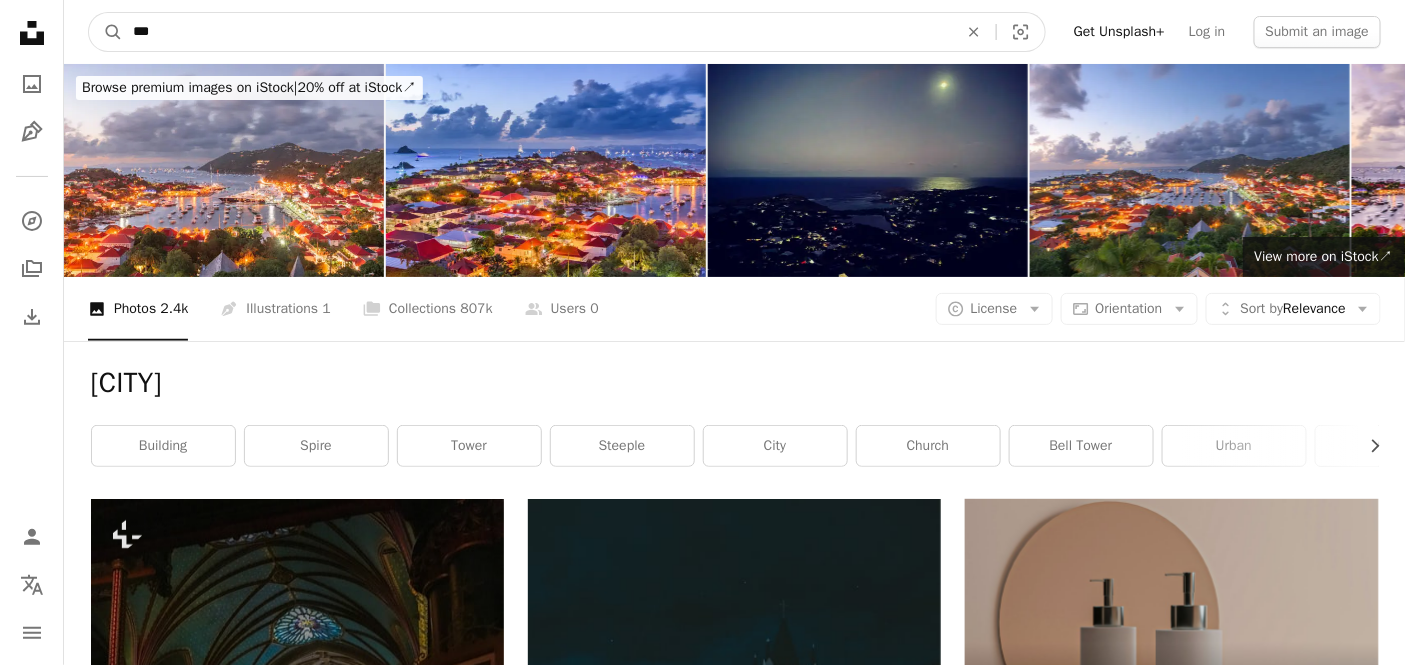 type on "***" 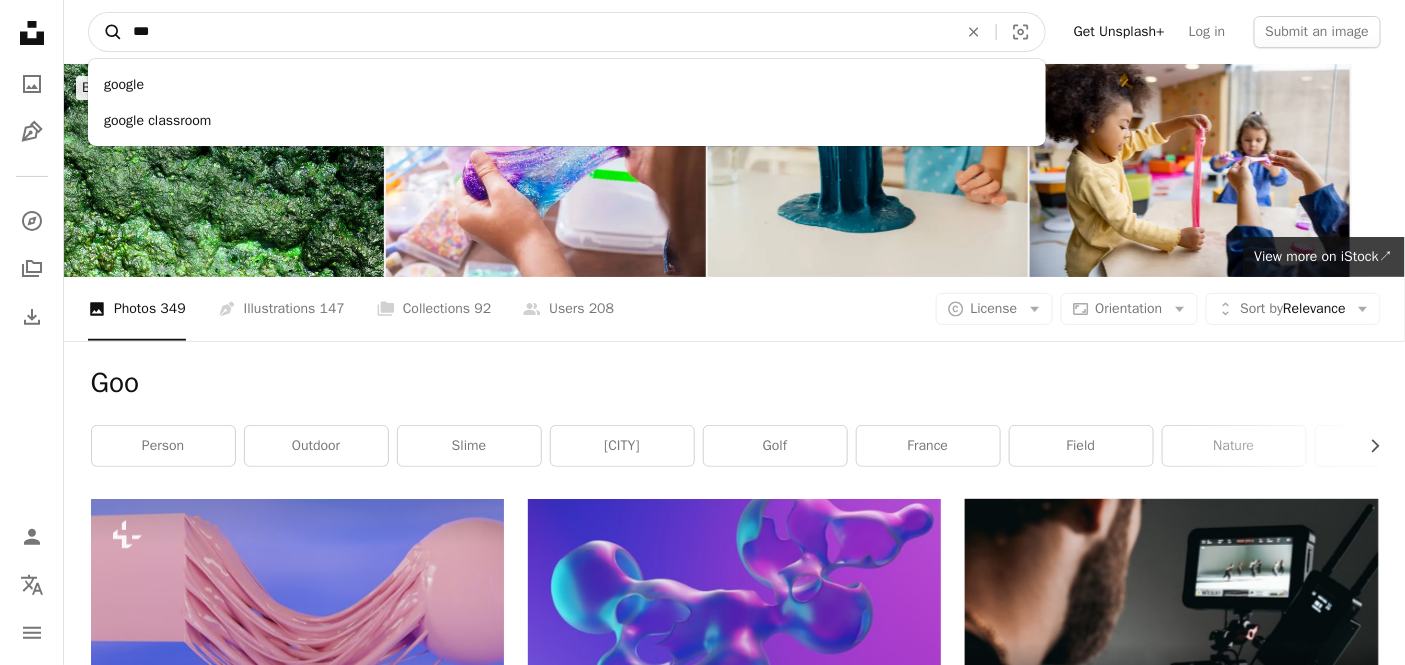 drag, startPoint x: 192, startPoint y: 28, endPoint x: 122, endPoint y: 28, distance: 70 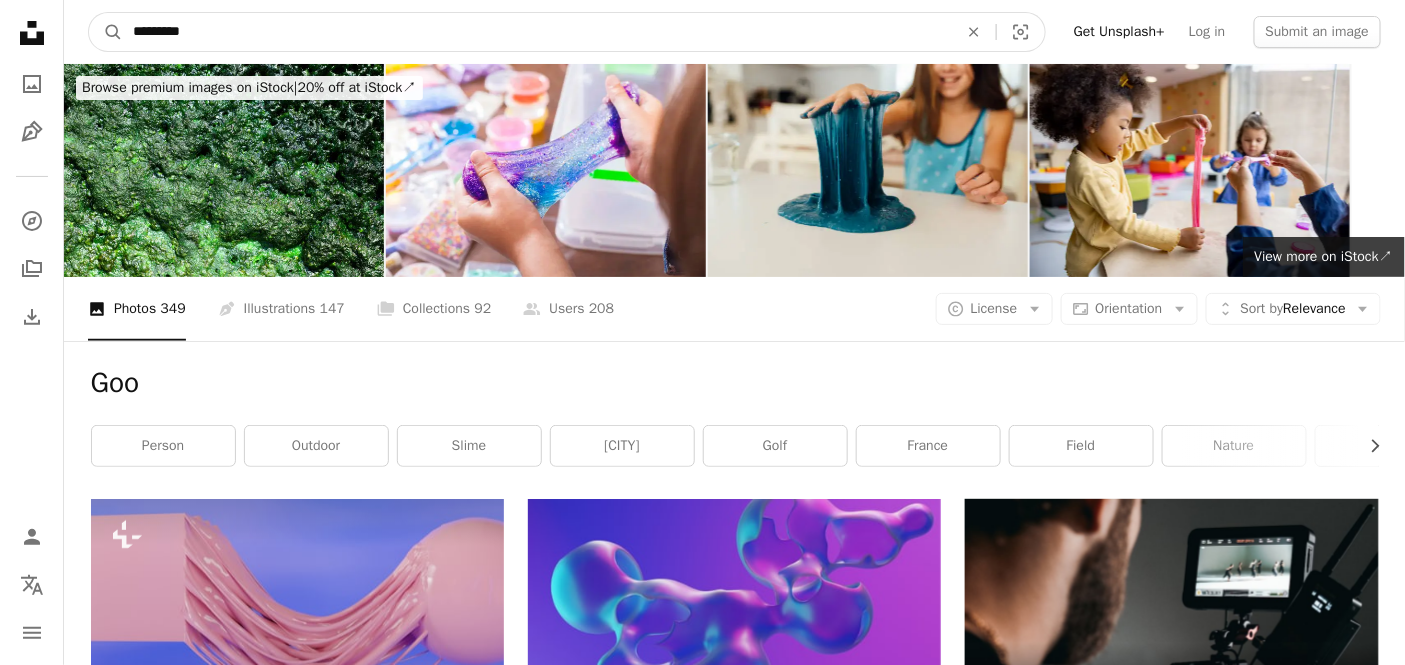 type on "*********" 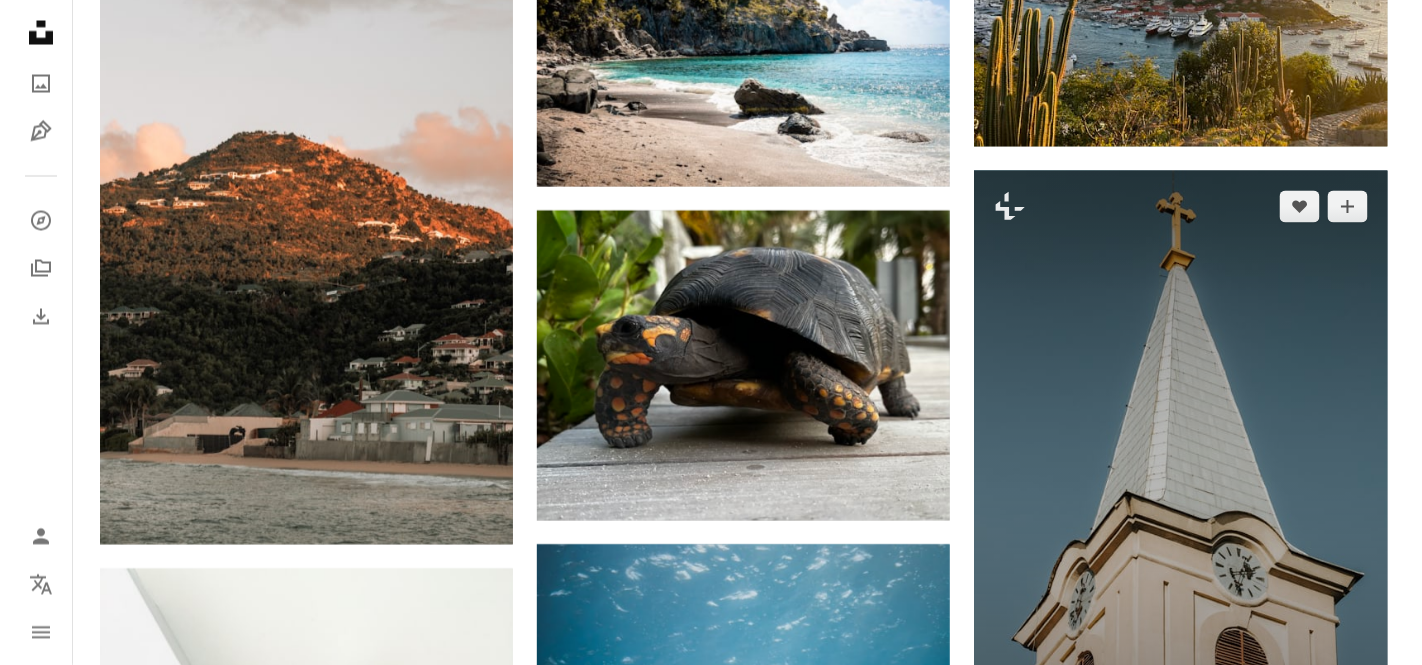 scroll, scrollTop: 777, scrollLeft: 0, axis: vertical 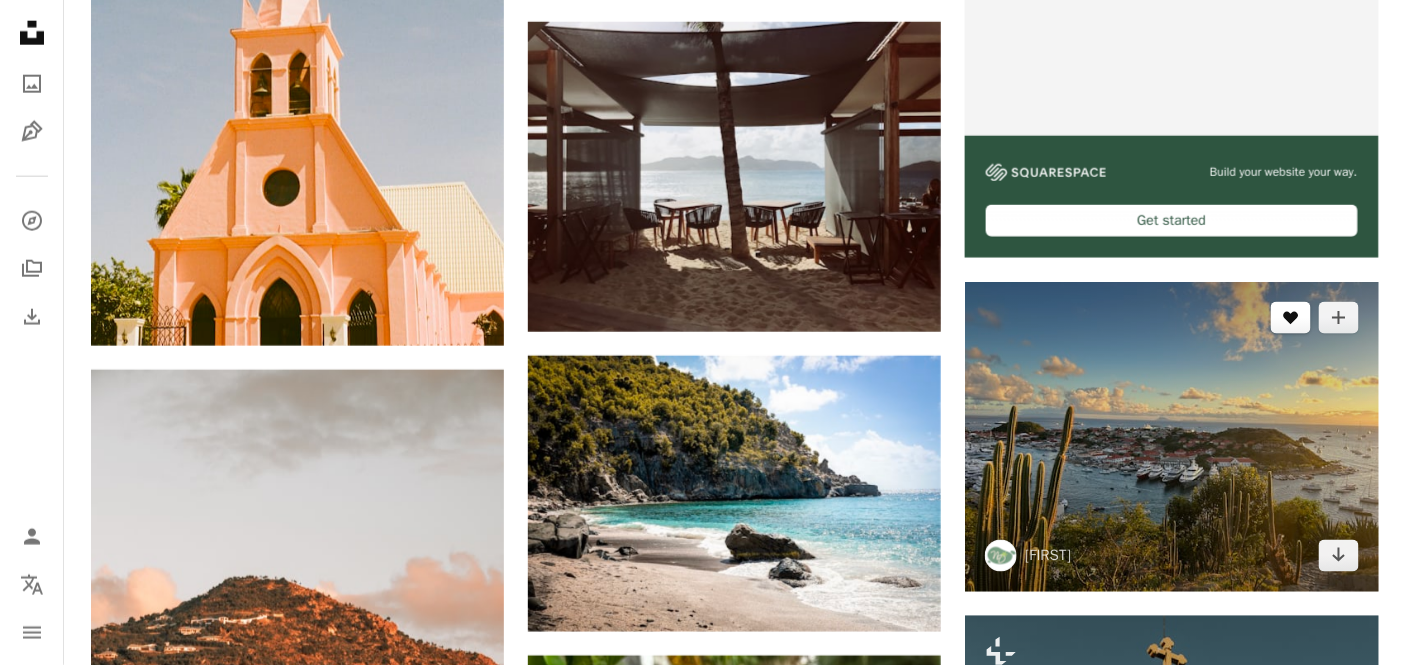 click 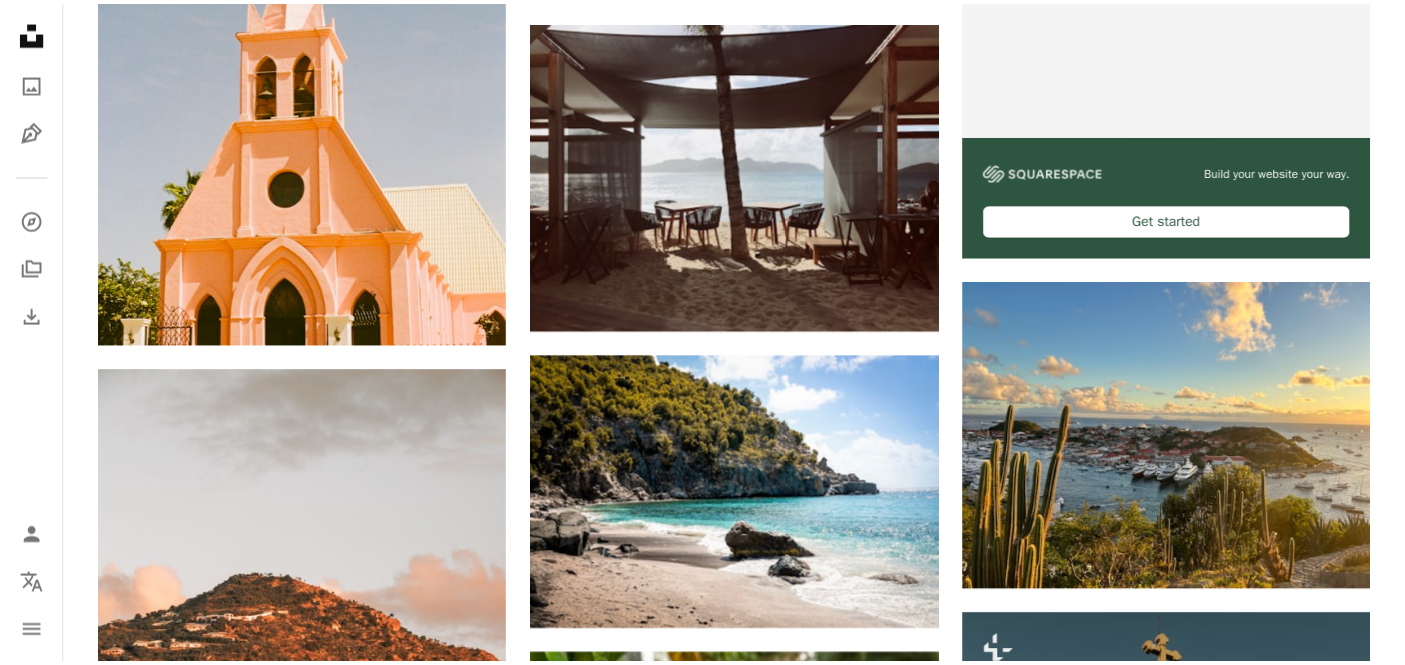 scroll, scrollTop: 0, scrollLeft: 0, axis: both 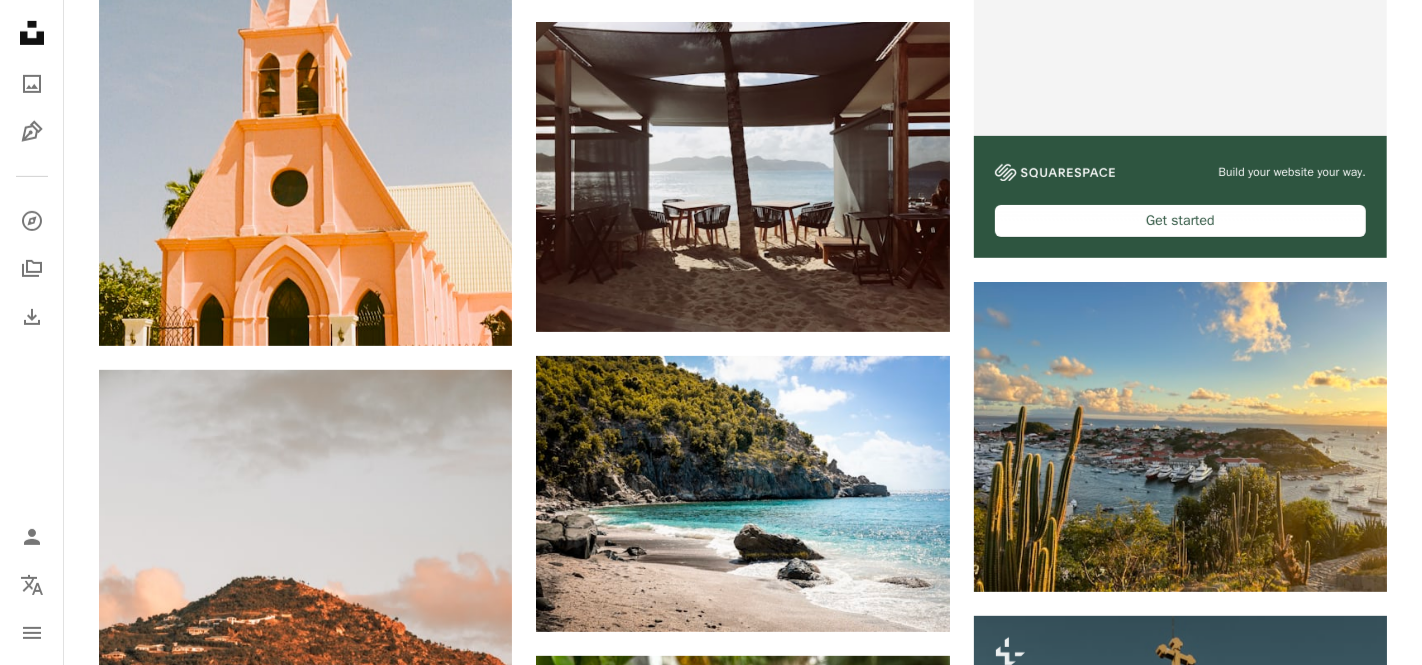 click on "An X shape Join Unsplash Already have an account?  Login First name Last name Email Username  (only letters, numbers and underscores) Password  (min. 8 char) Join By joining, you agree to the  Terms  and  Privacy Policy ." at bounding box center [711, 4981] 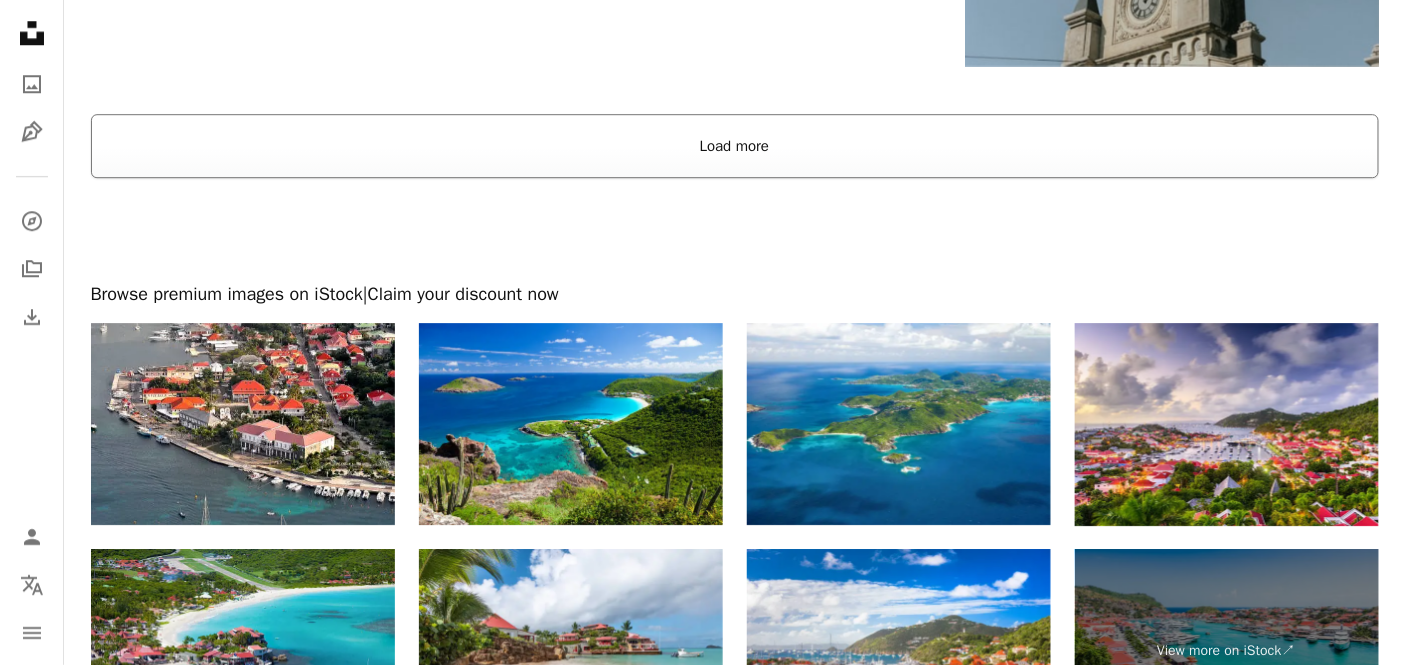 scroll, scrollTop: 4222, scrollLeft: 0, axis: vertical 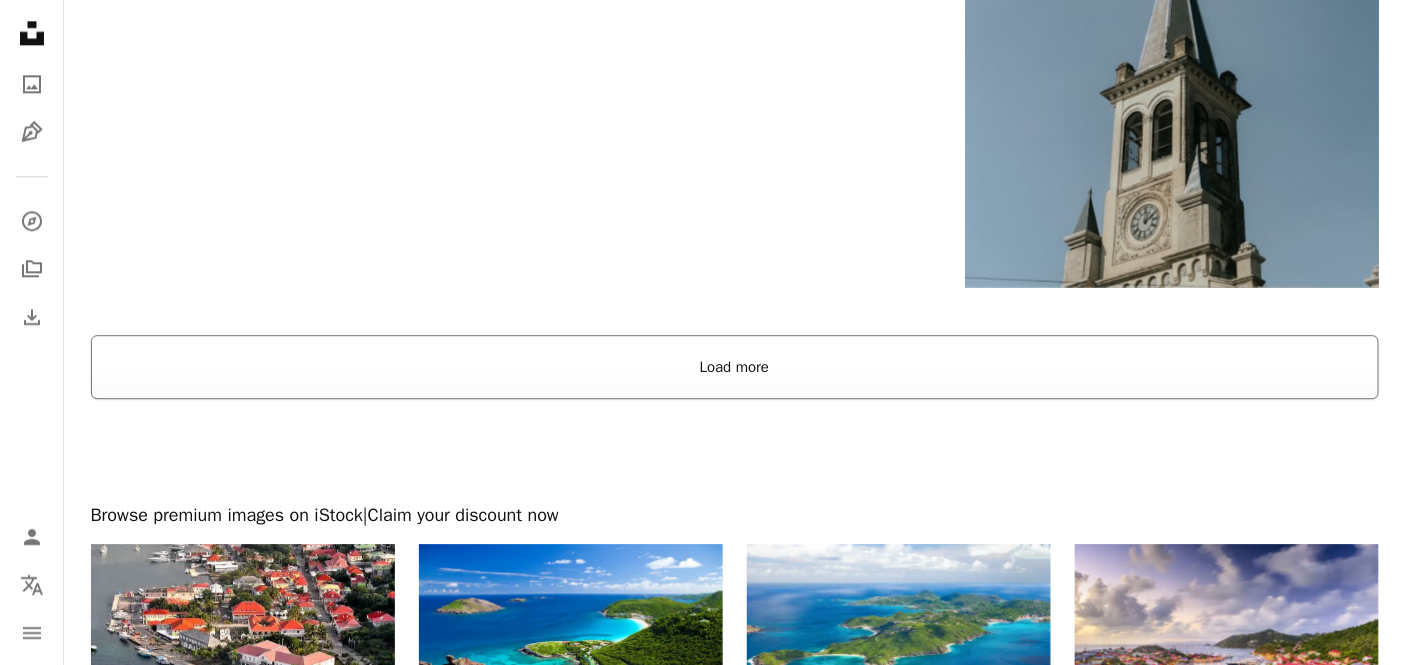 click on "Load more" at bounding box center (735, 367) 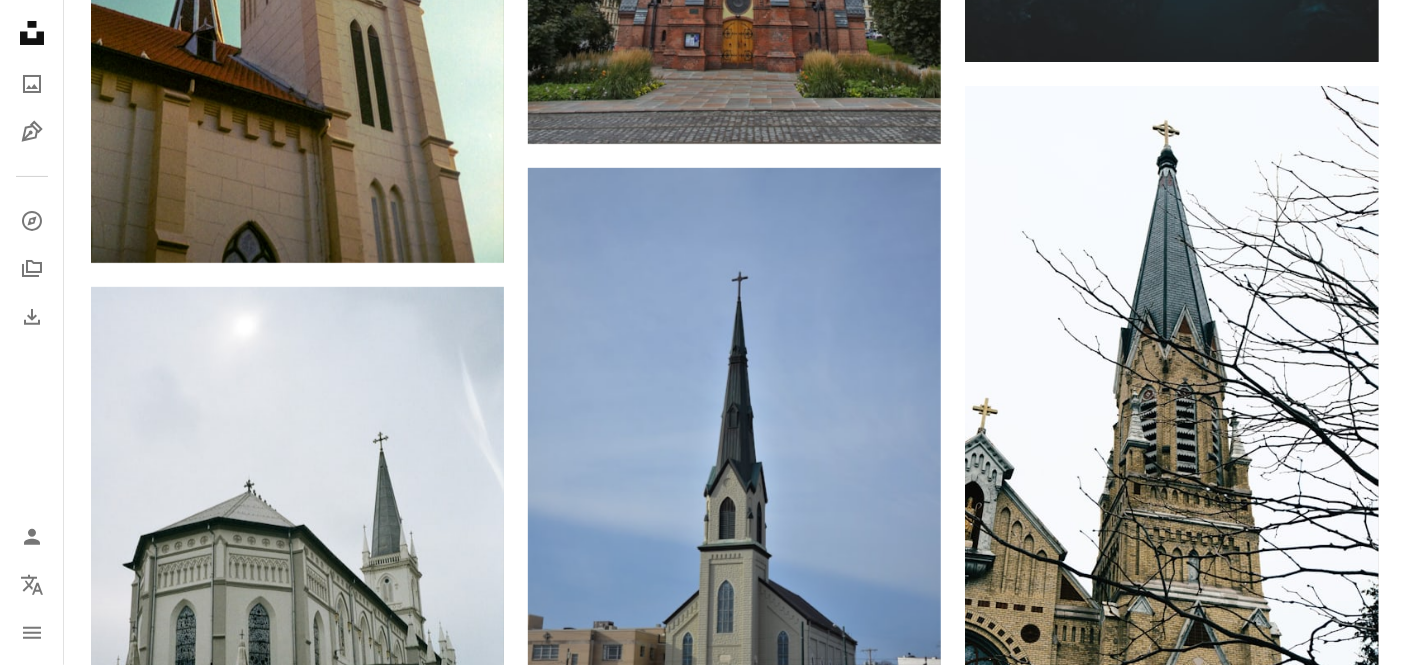 scroll, scrollTop: 1222, scrollLeft: 0, axis: vertical 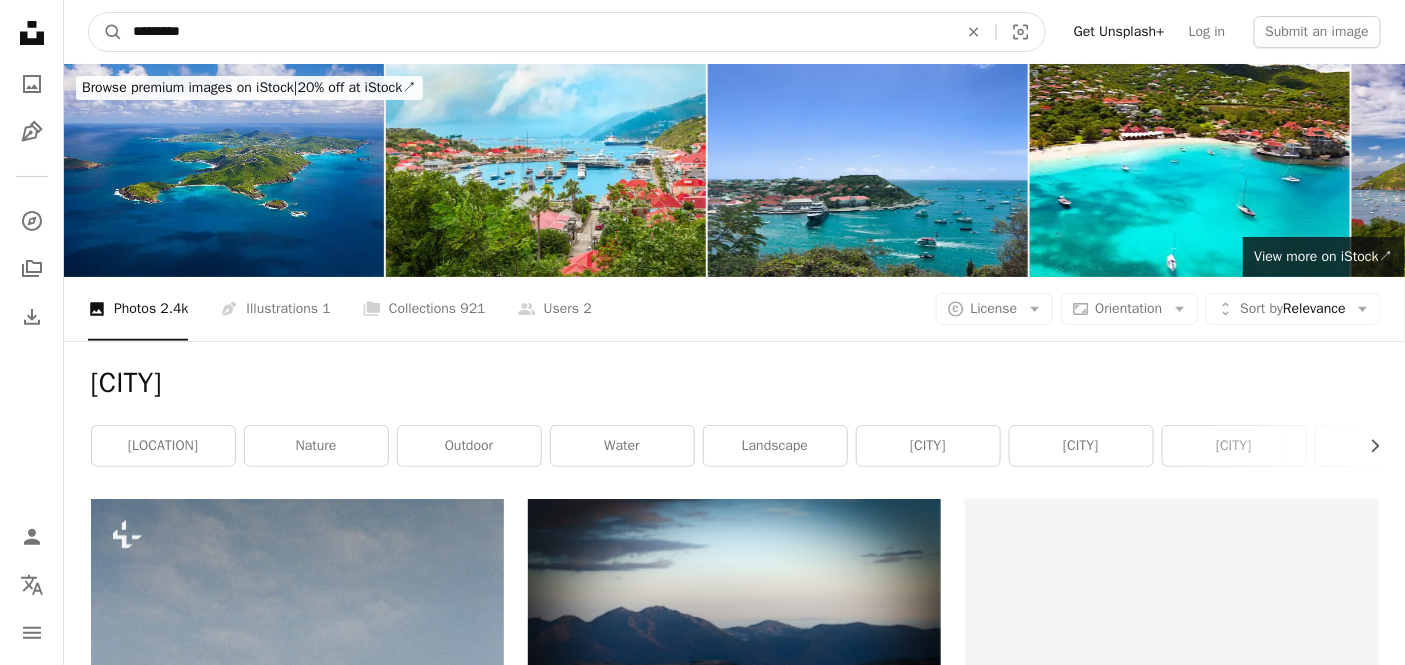 click on "*********" at bounding box center [537, 32] 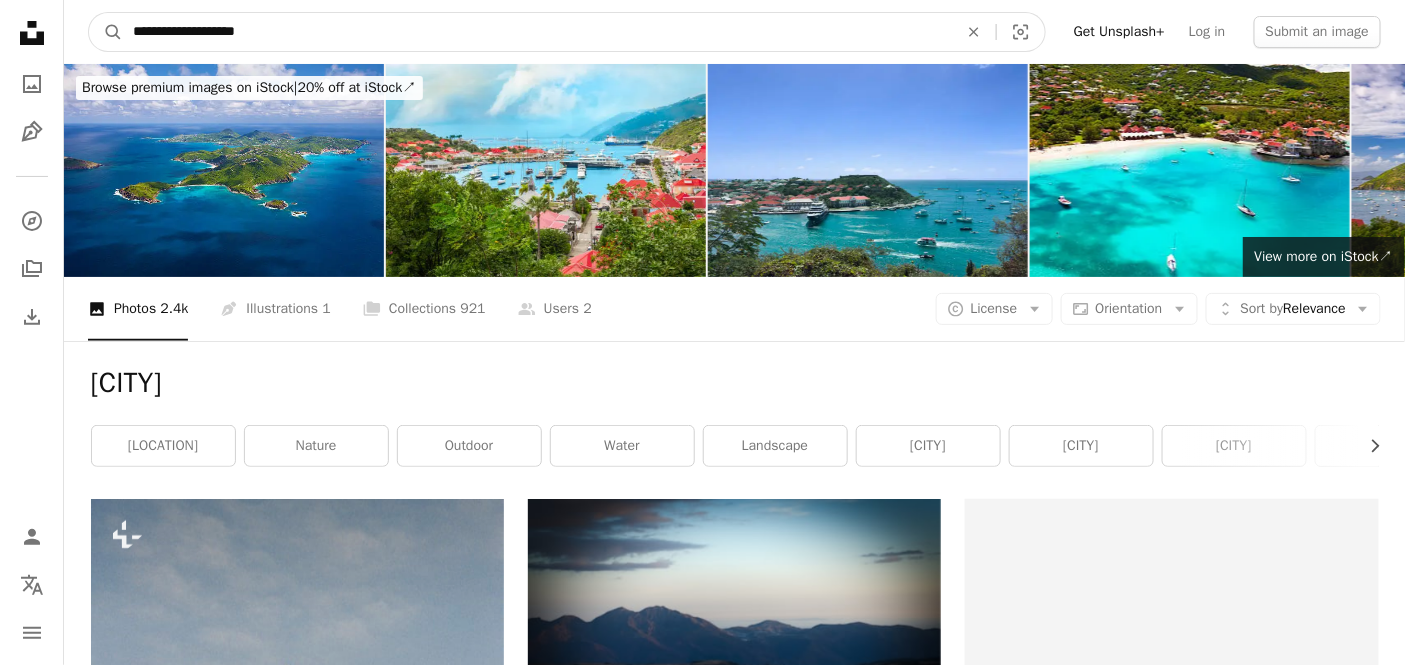 type on "**********" 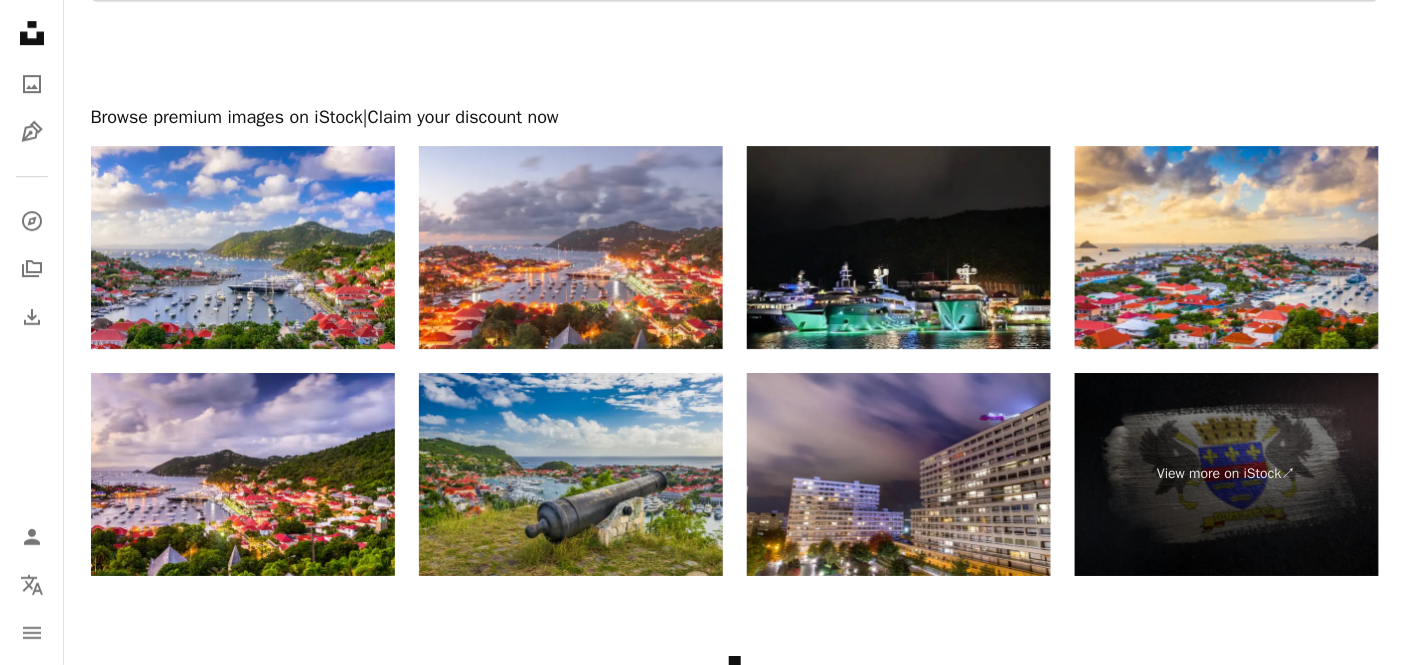 scroll, scrollTop: 4474, scrollLeft: 0, axis: vertical 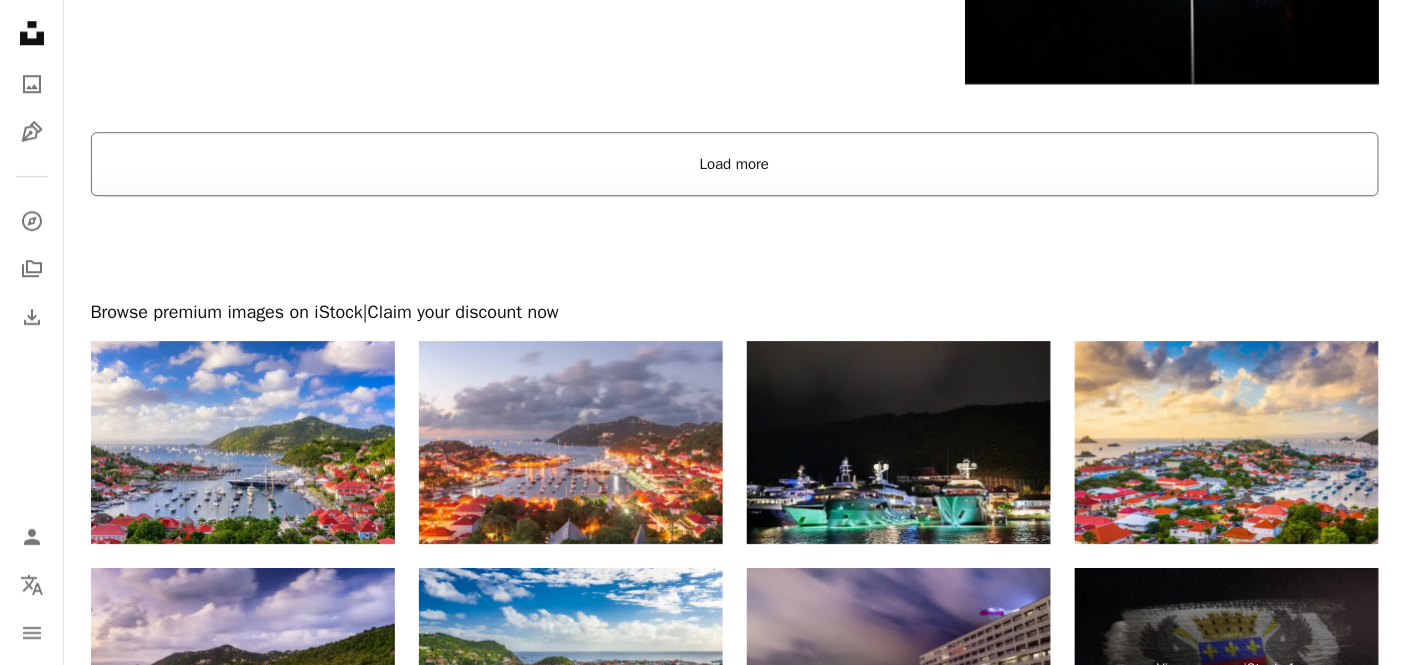 click on "Load more" at bounding box center [735, 164] 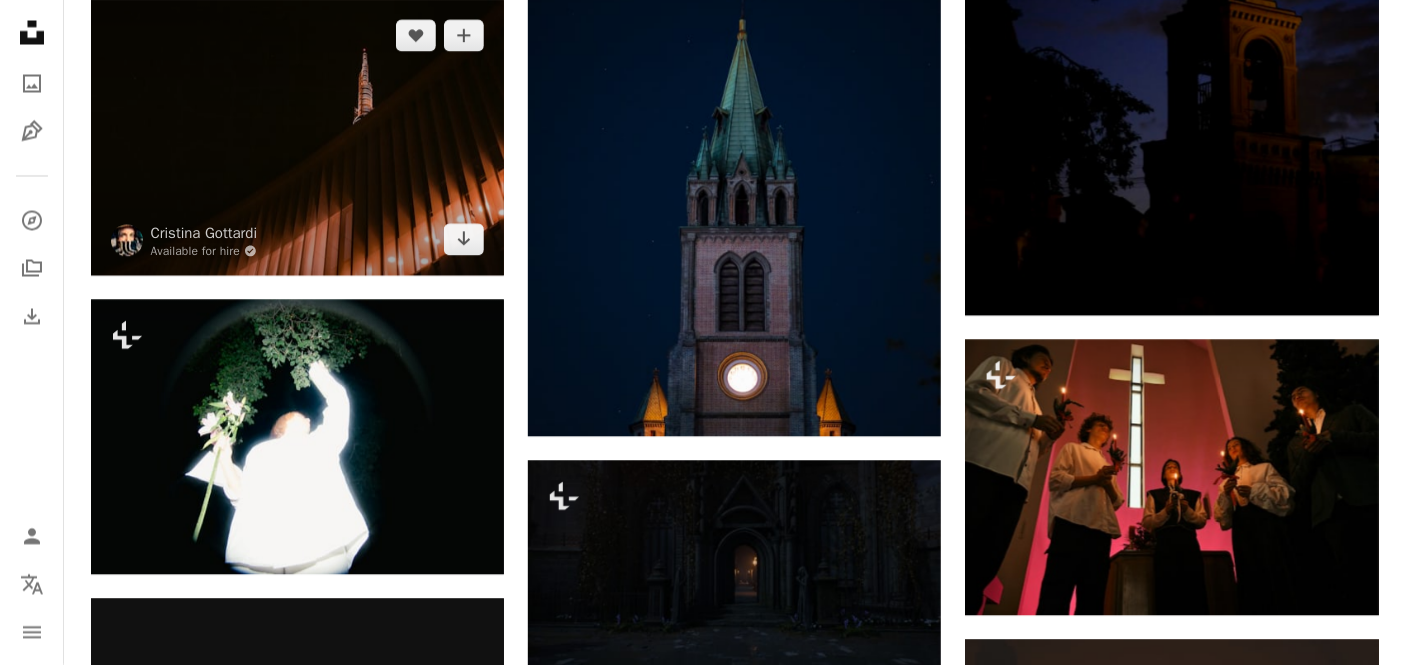 scroll, scrollTop: 10474, scrollLeft: 0, axis: vertical 